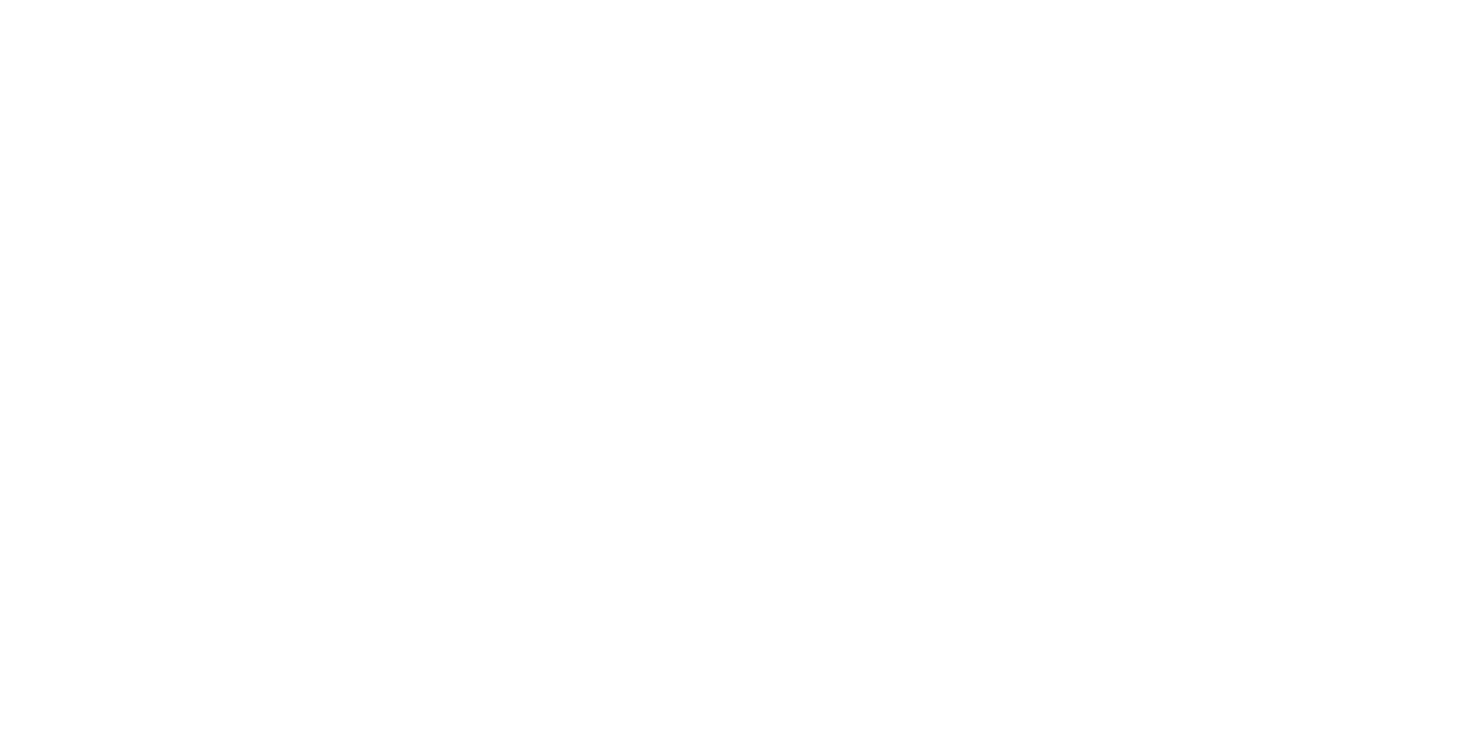 scroll, scrollTop: 0, scrollLeft: 0, axis: both 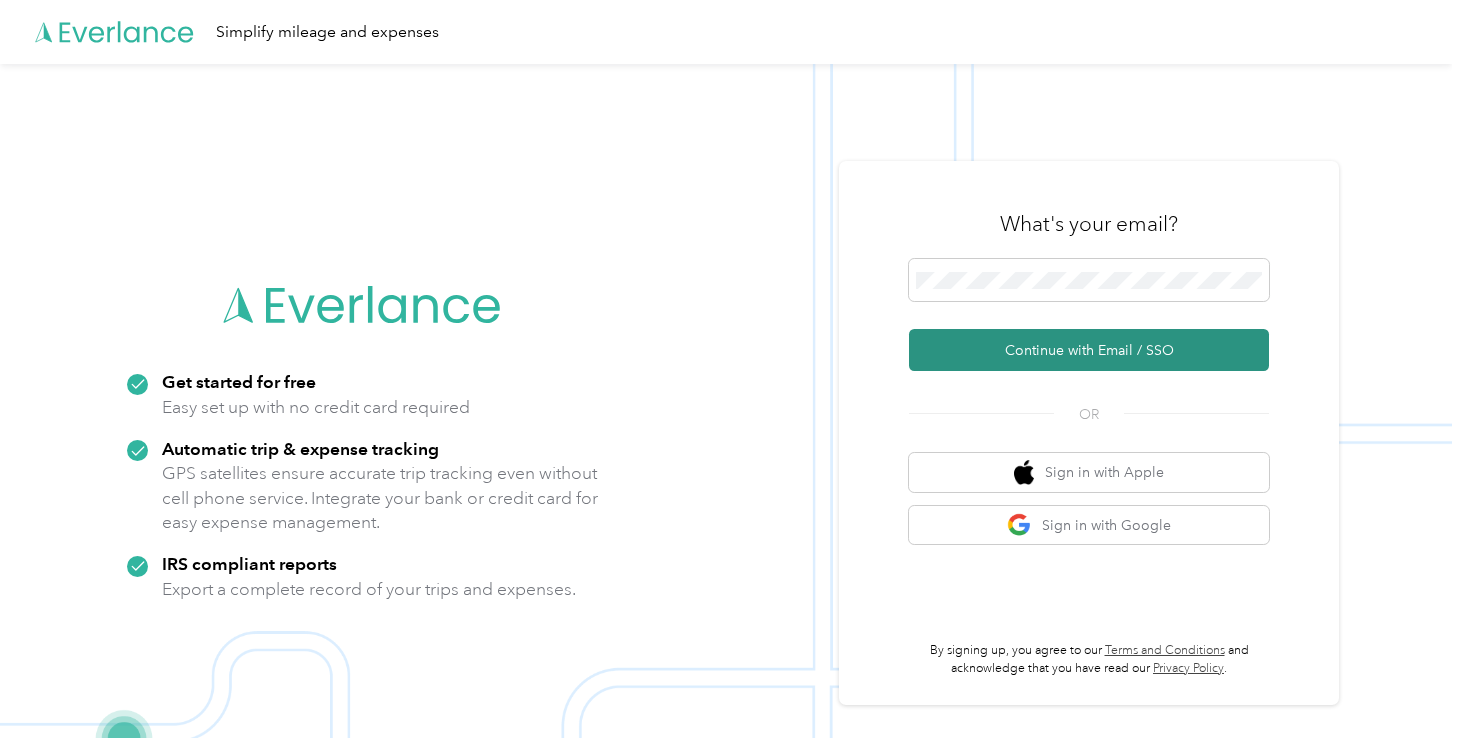 click on "Continue with Email / SSO" at bounding box center [1089, 350] 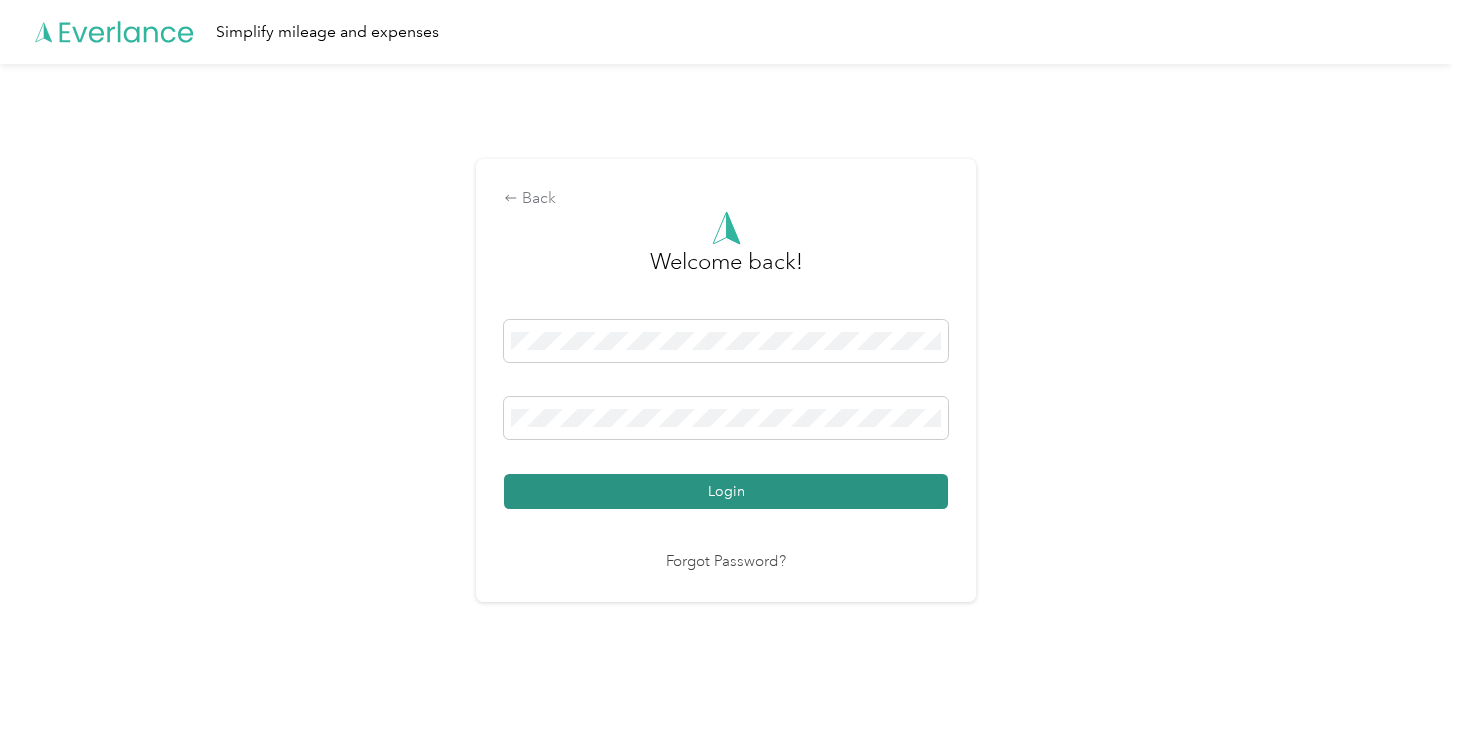 click on "Login" at bounding box center (726, 491) 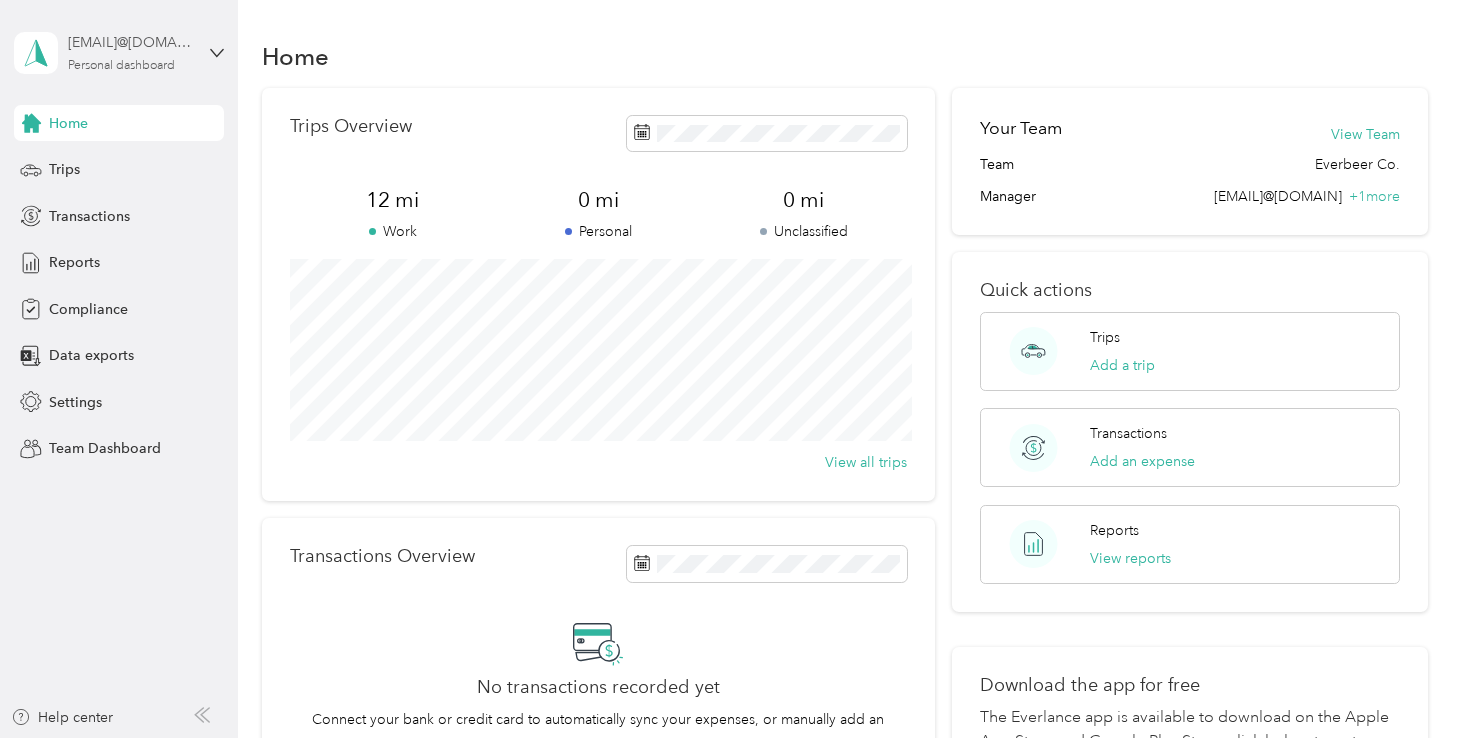 click on "[EMAIL] Personal dashboard" at bounding box center [130, 52] 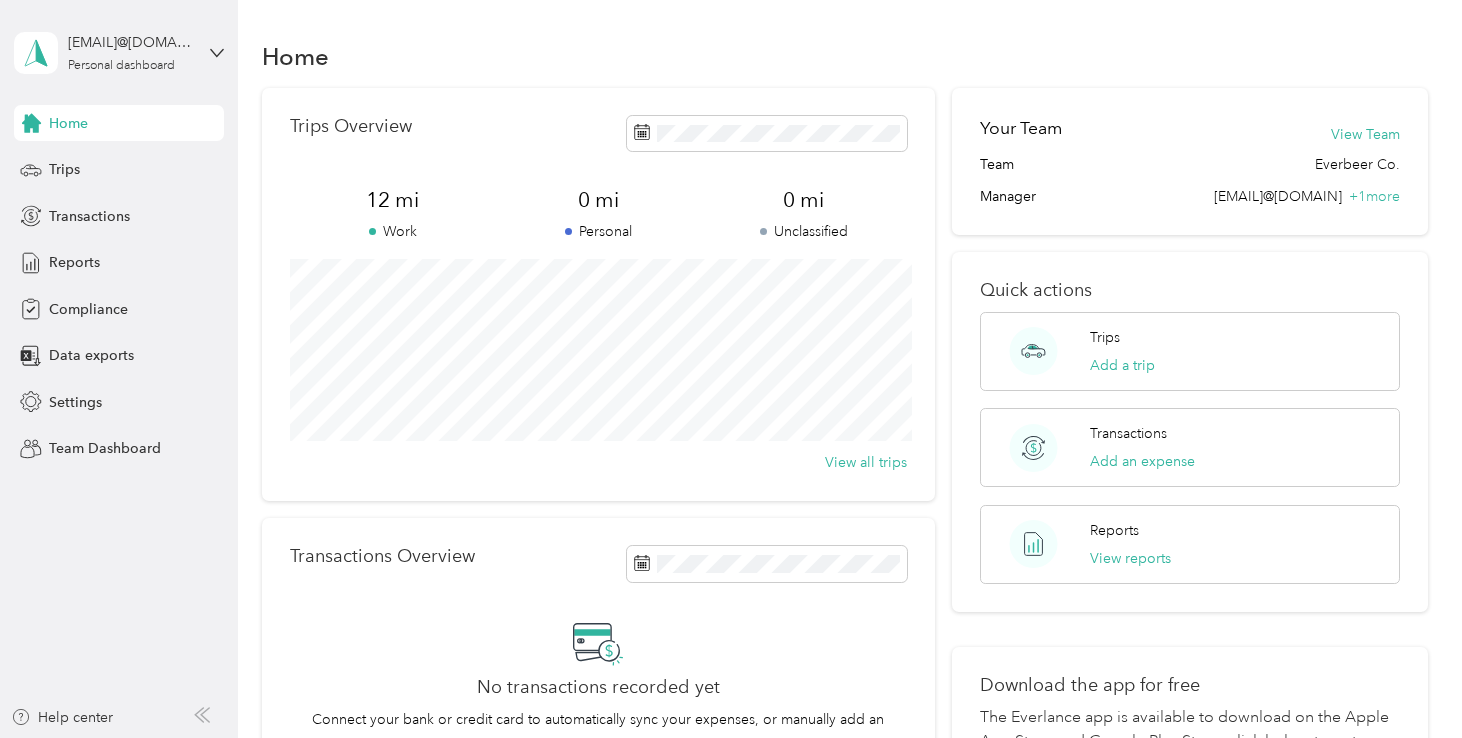 click on "Team dashboard" at bounding box center (84, 164) 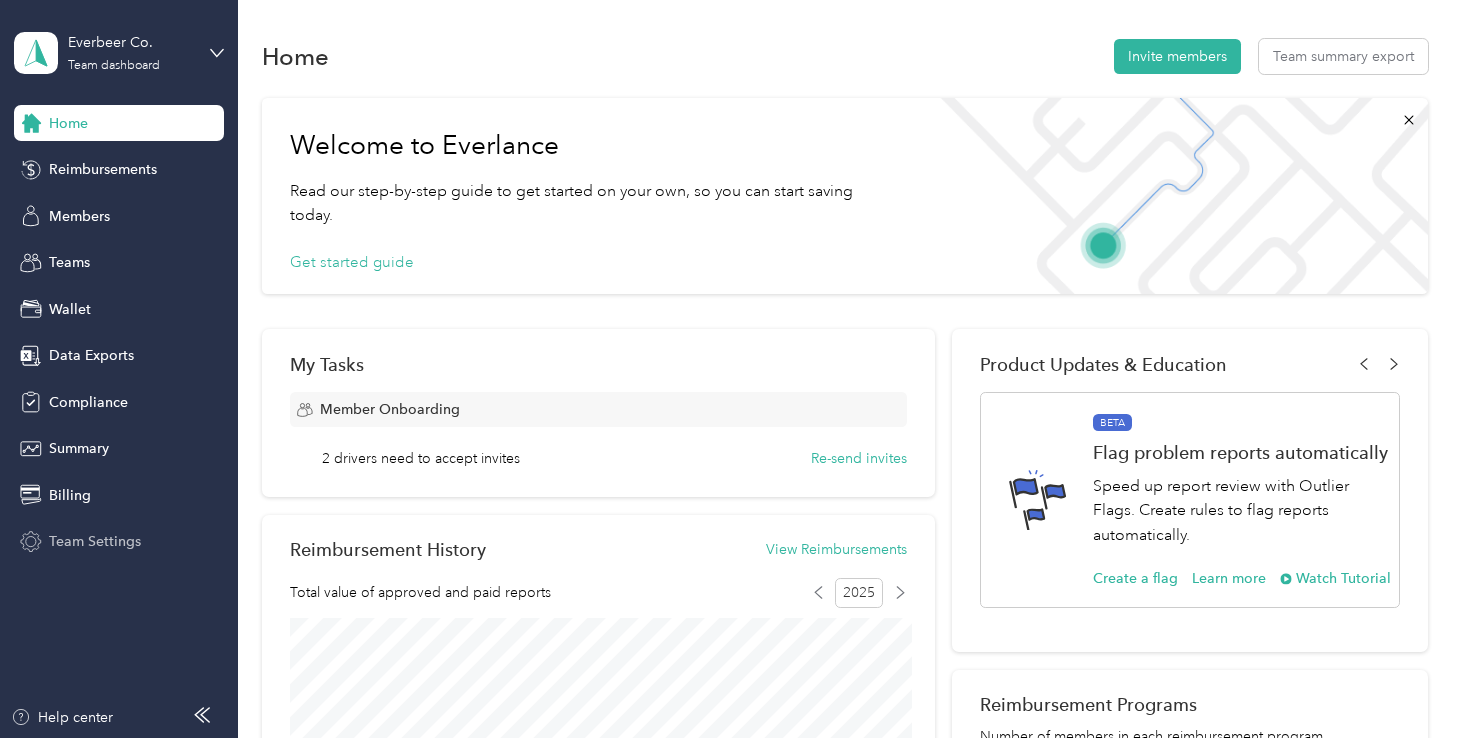 click on "Team Settings" at bounding box center [95, 541] 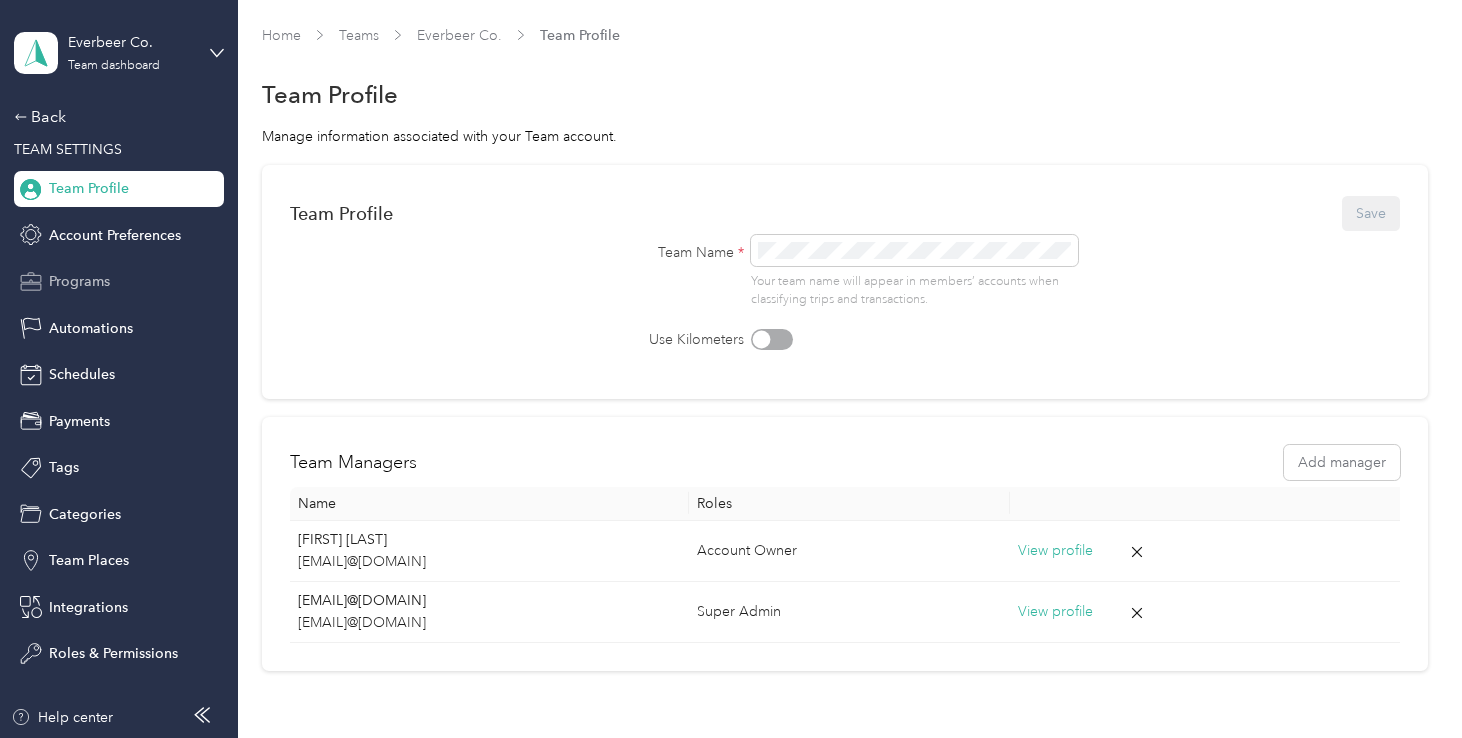 click on "Programs" at bounding box center [119, 282] 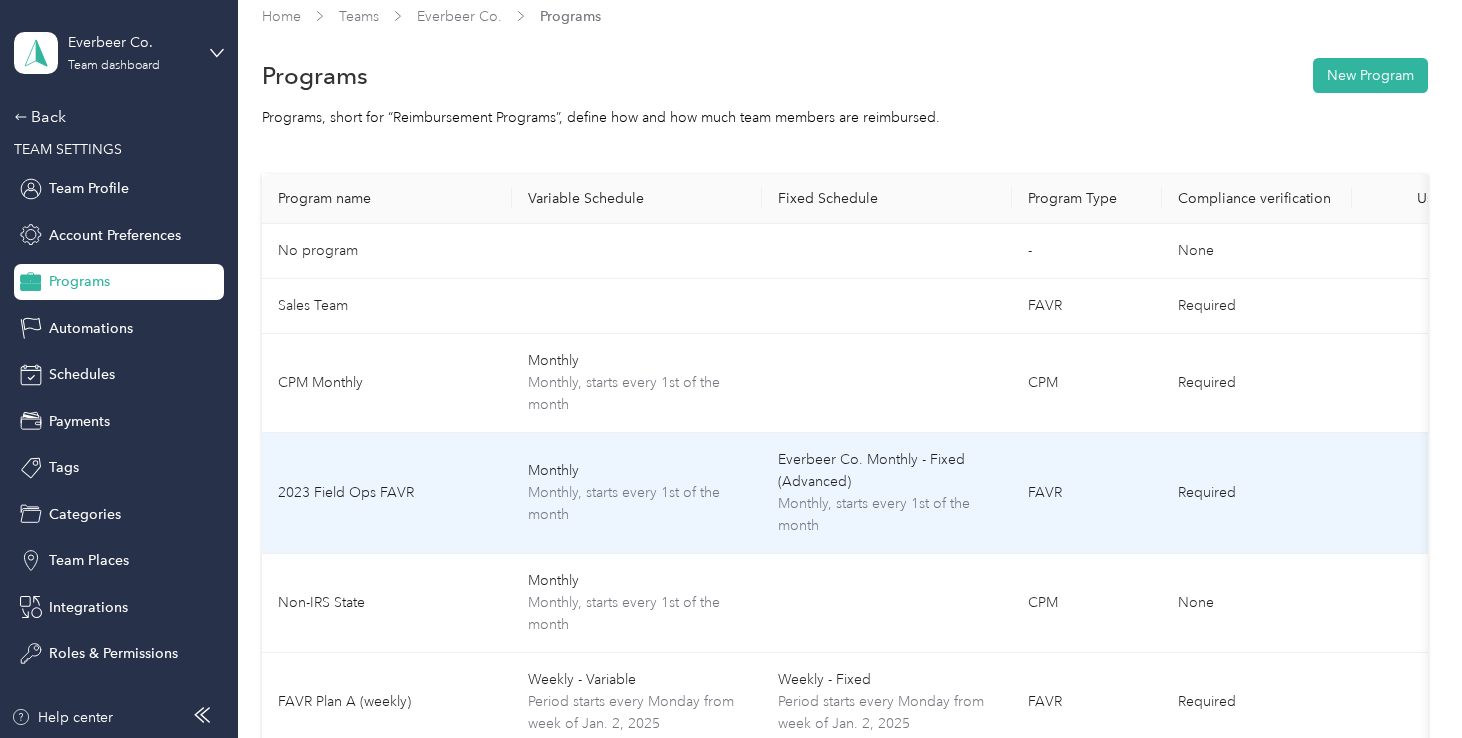 scroll, scrollTop: 39, scrollLeft: 0, axis: vertical 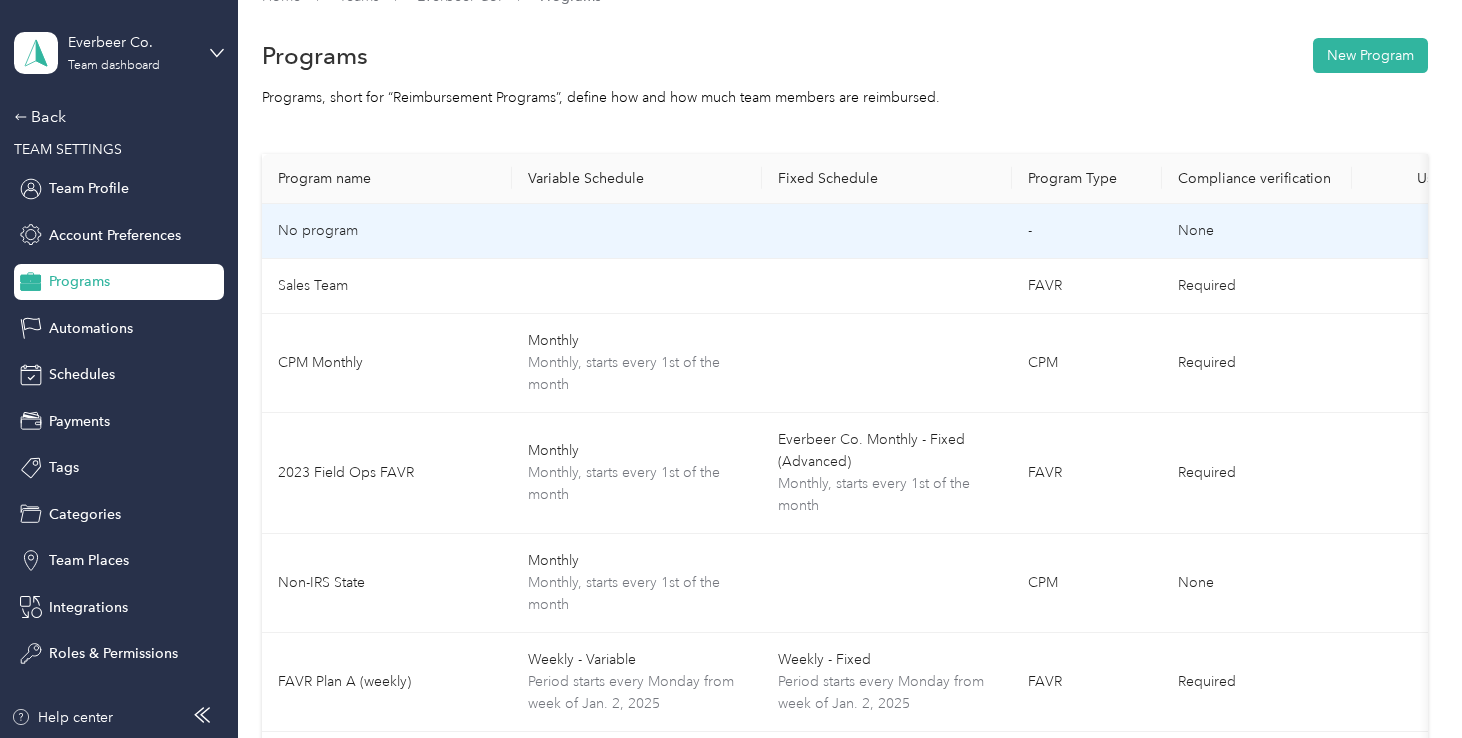 click at bounding box center [637, 231] 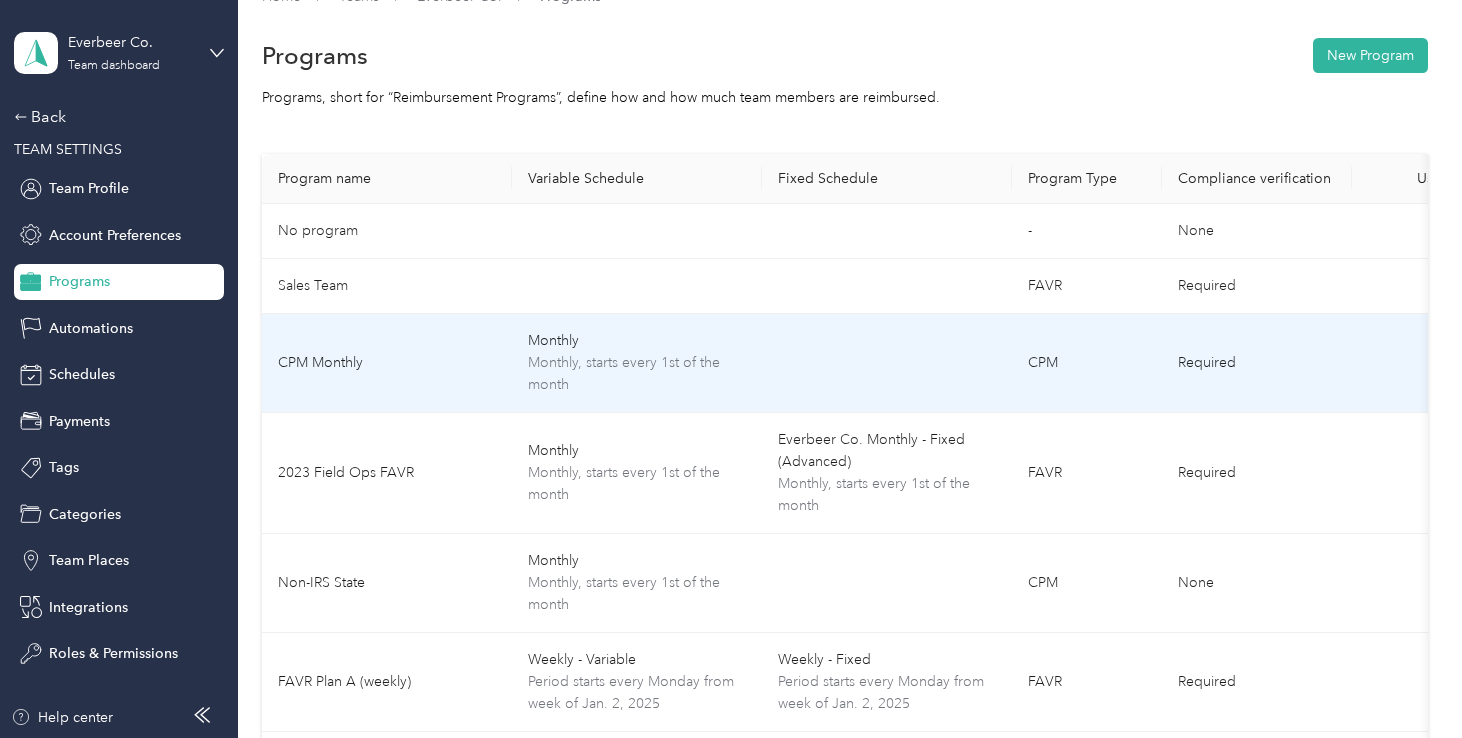 click on "Monthly, starts every 1st of the month" at bounding box center [637, 374] 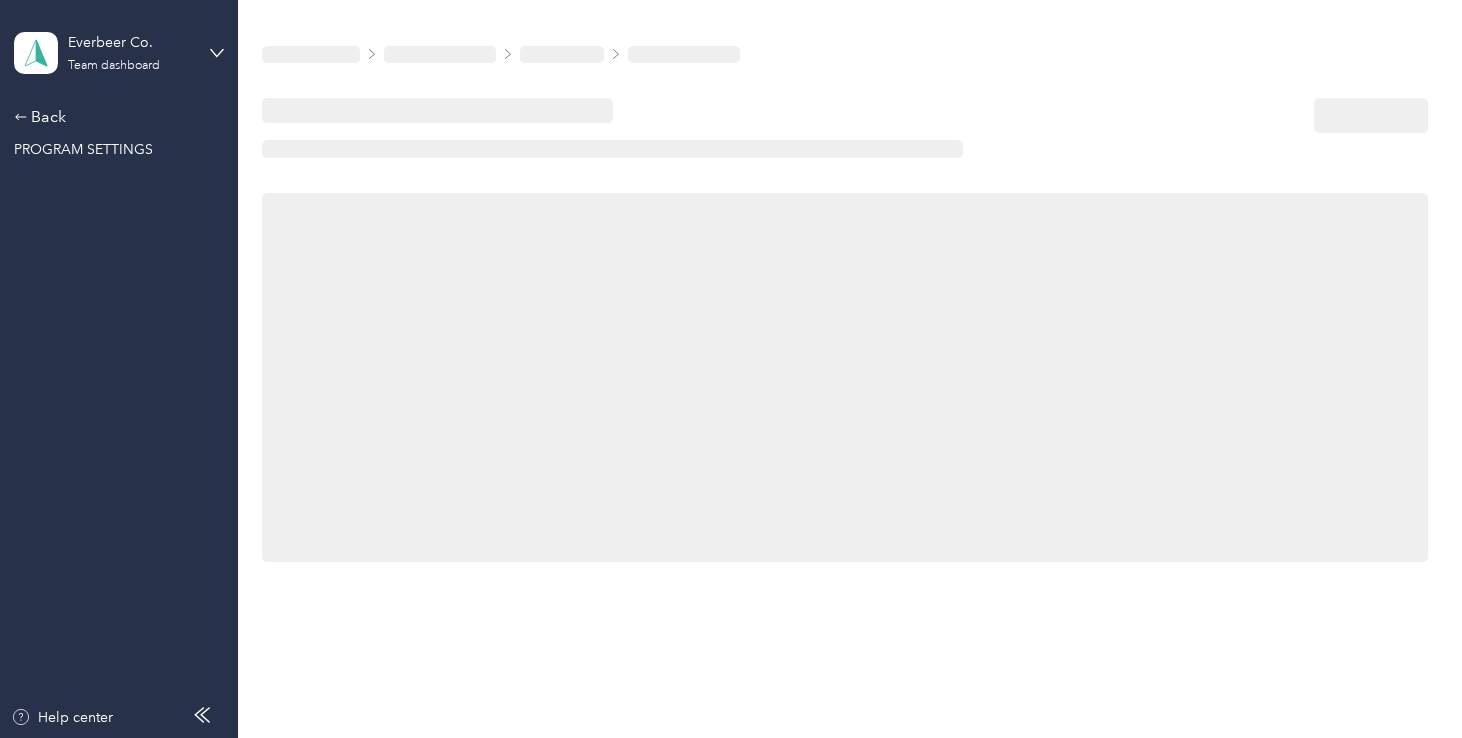 scroll, scrollTop: 0, scrollLeft: 0, axis: both 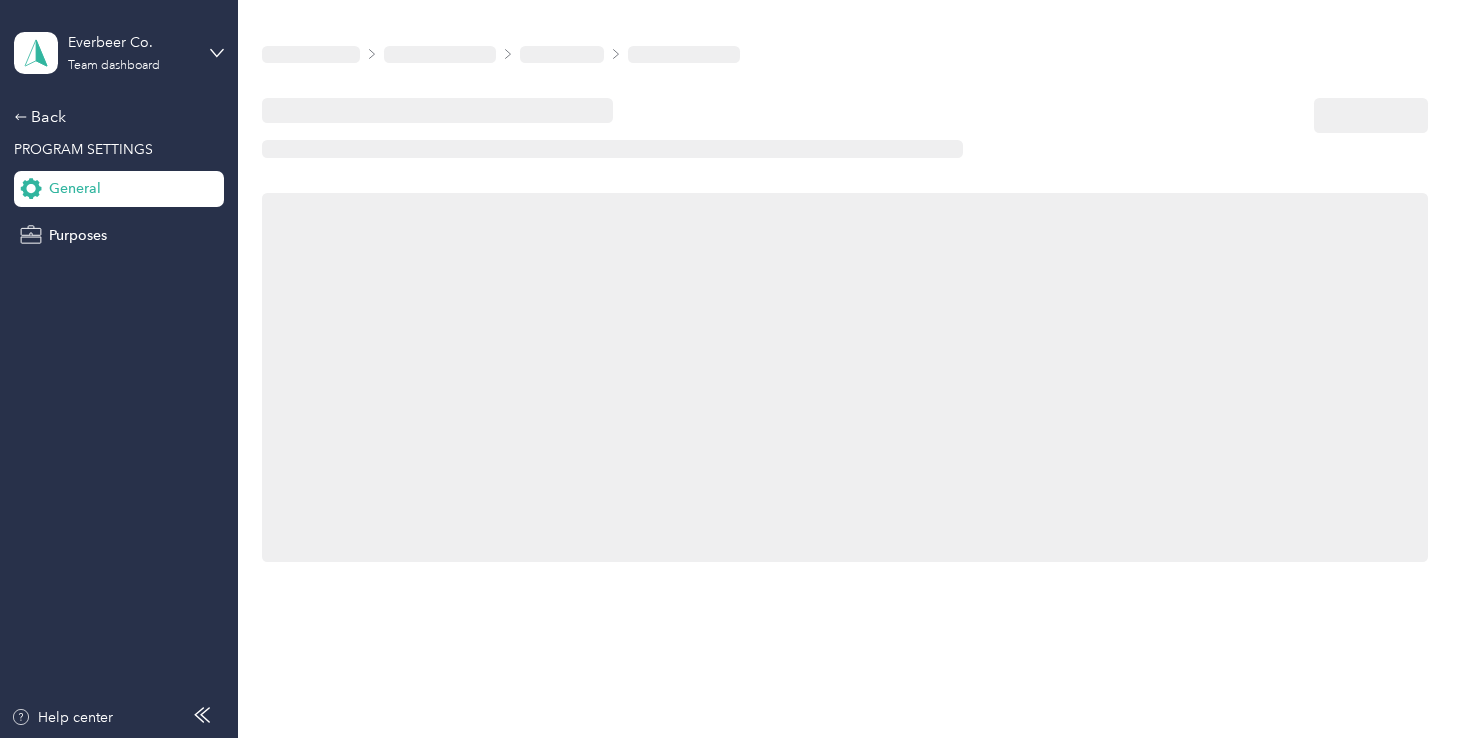 click at bounding box center [844, 377] 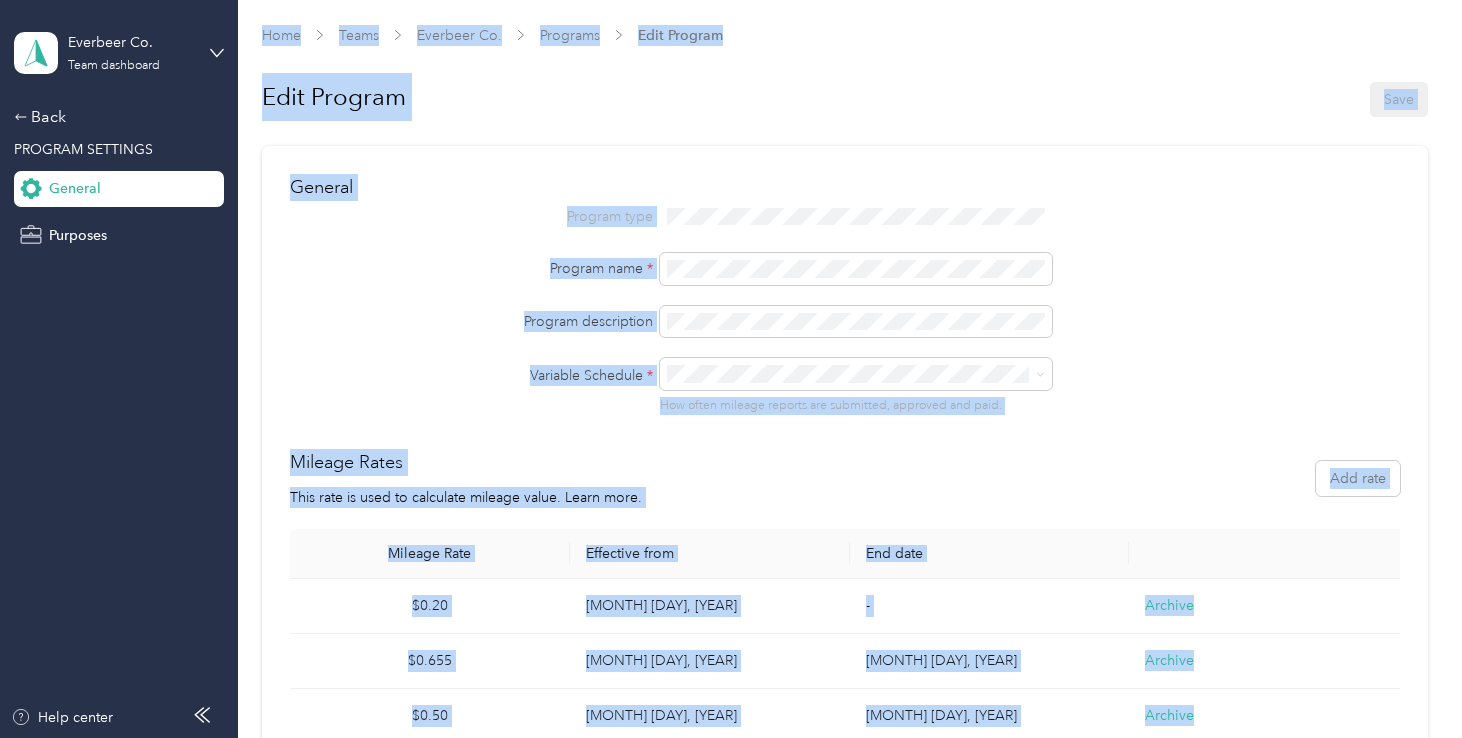 click on "Mileage Rate Effective from End date         $[NUMBER] [MONTH] [DAY], [YEAR] - Archive $[NUMBER] [MONTH] [DAY], [YEAR] [MONTH] [DAY], [YEAR] Archive $[NUMBER] [MONTH] [DAY], [YEAR] [MONTH] [DAY], [YEAR] Archive" at bounding box center (844, 459) 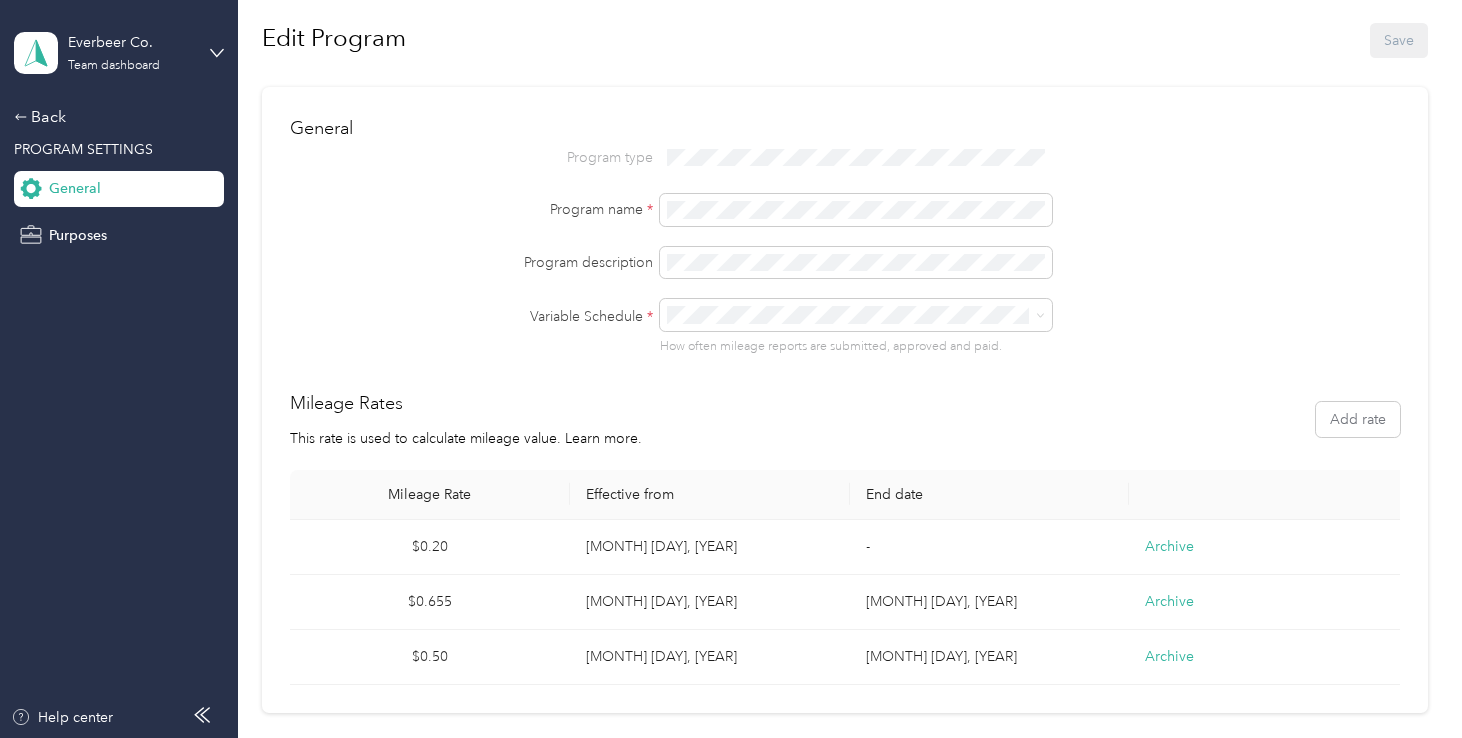 scroll, scrollTop: 0, scrollLeft: 0, axis: both 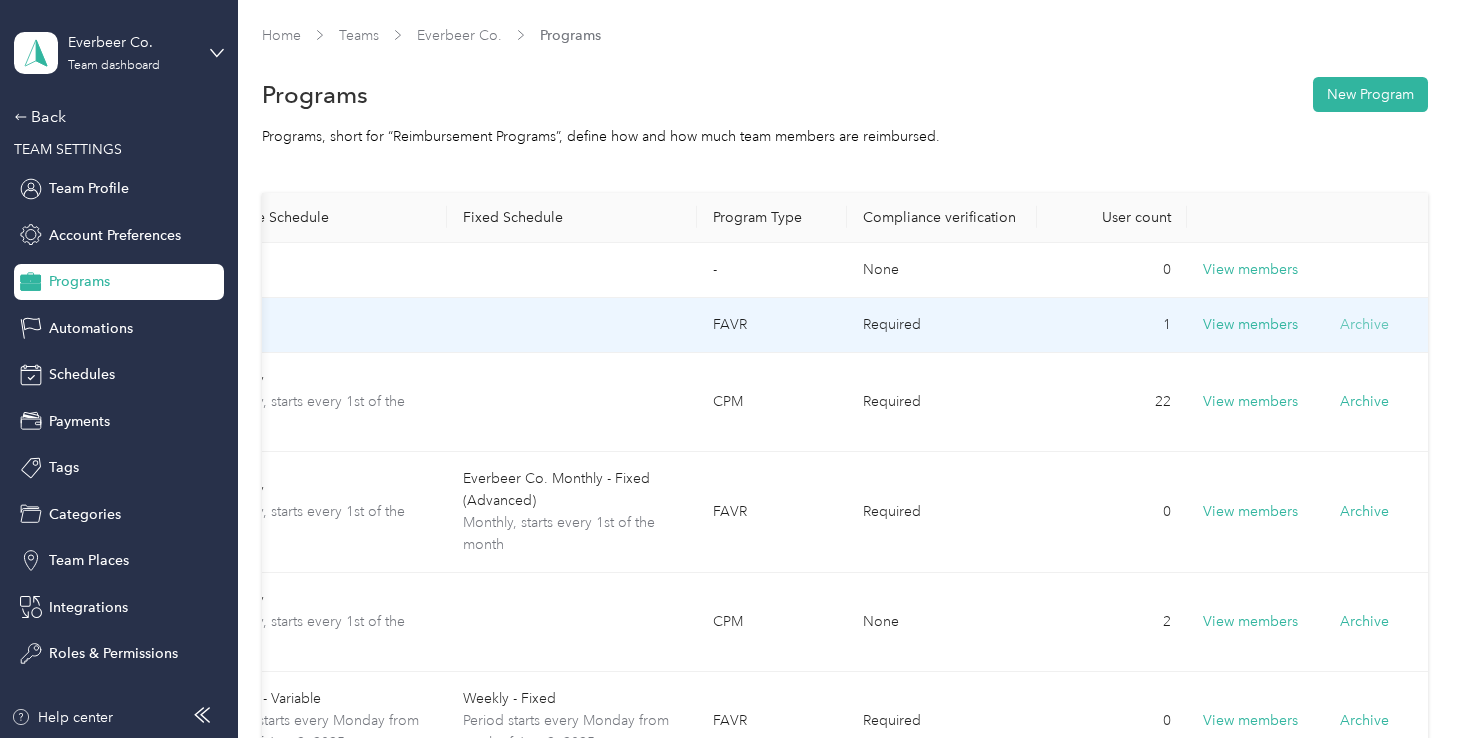 click on "Archive" at bounding box center (1364, 324) 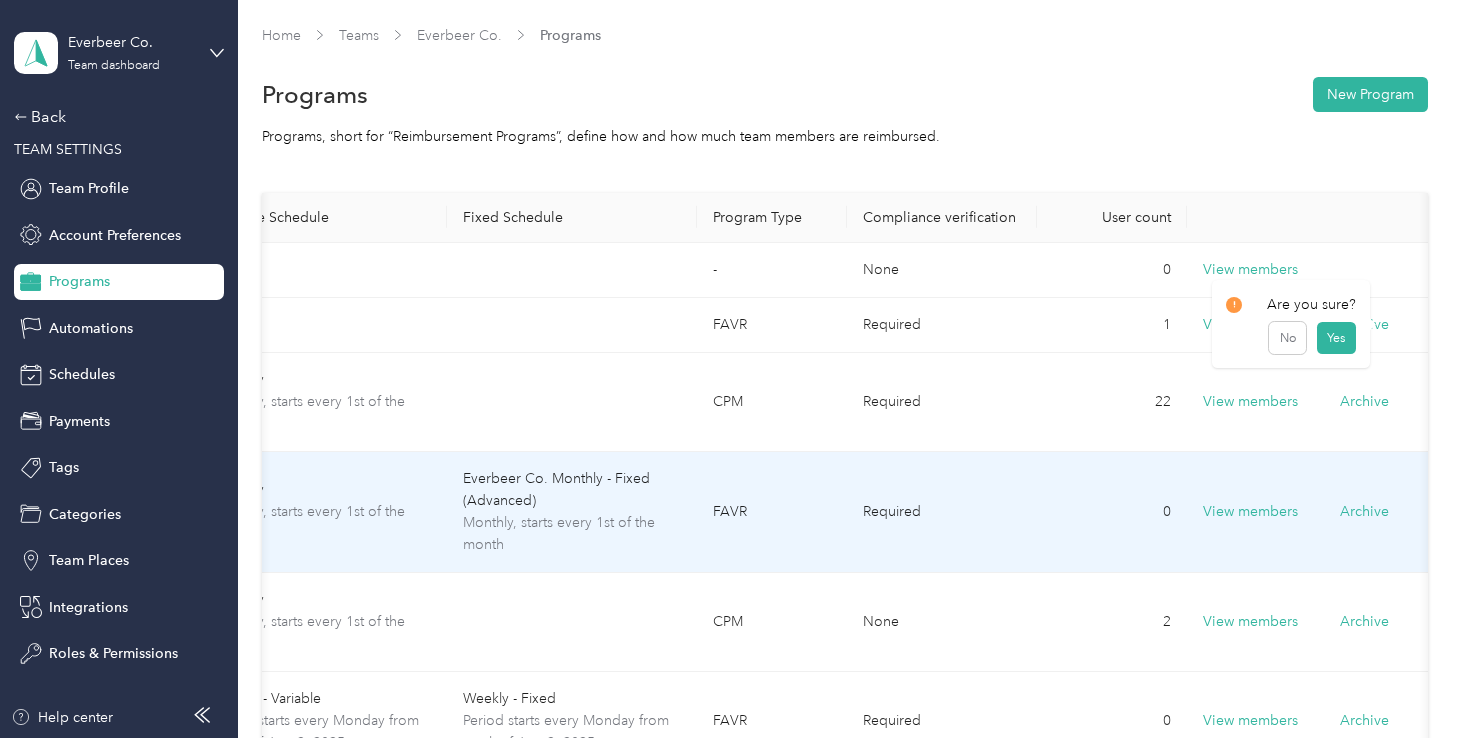 scroll, scrollTop: 0, scrollLeft: 0, axis: both 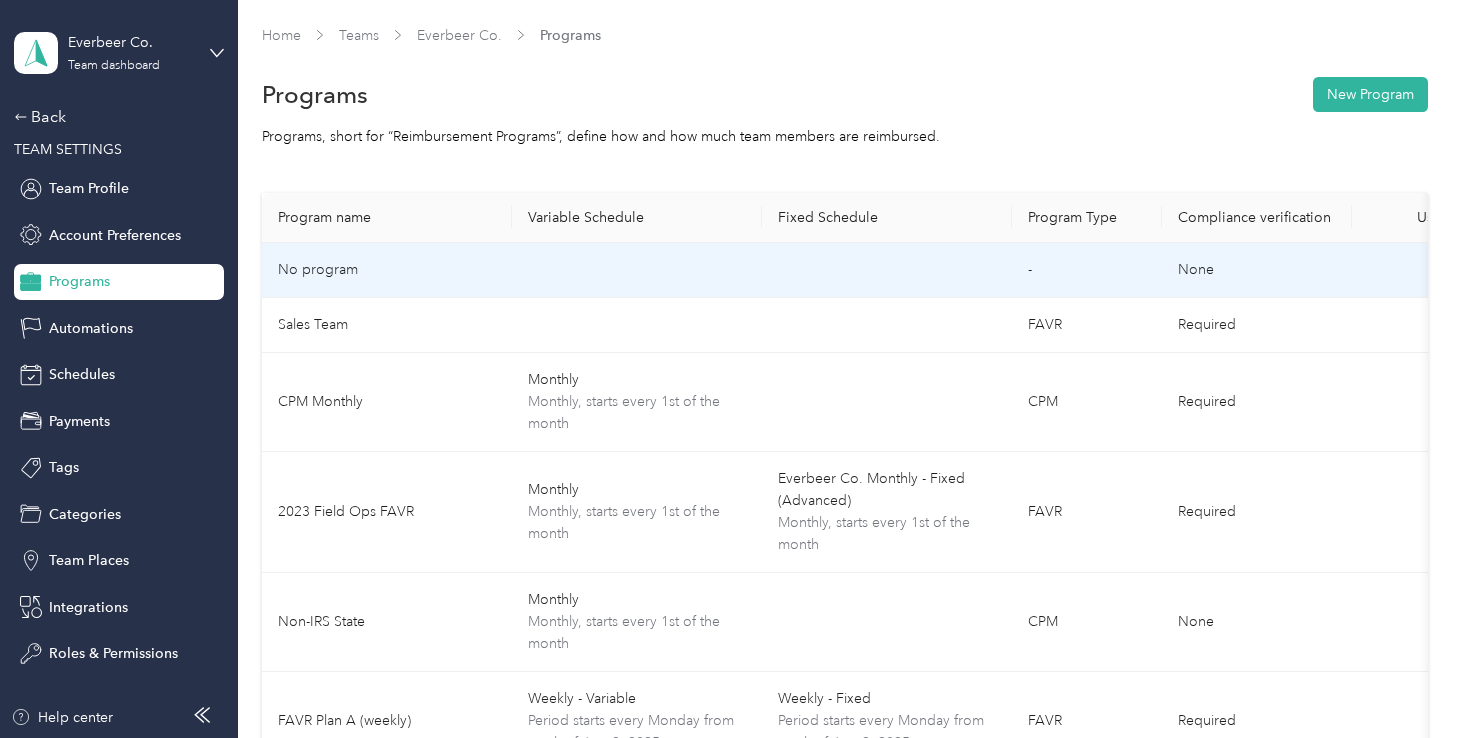 click at bounding box center (637, 270) 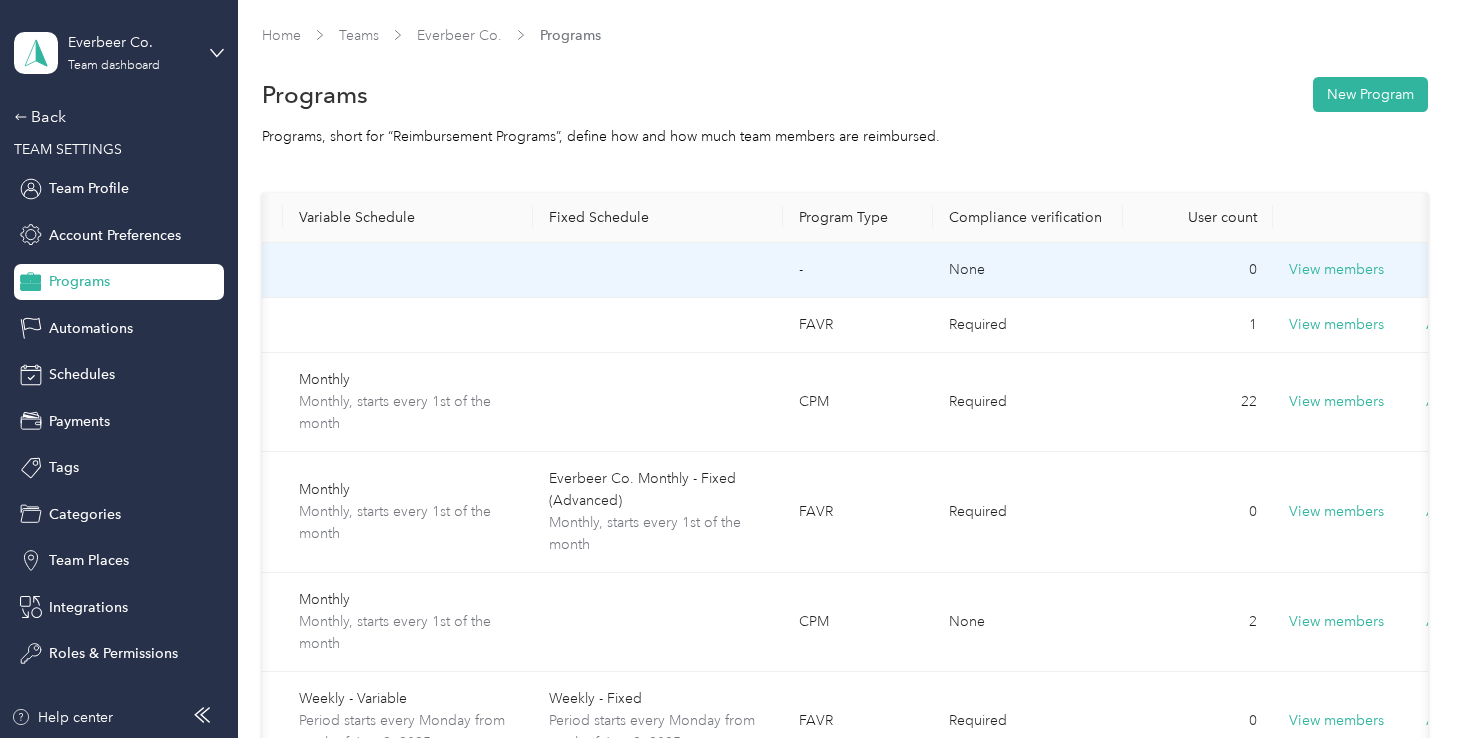 scroll, scrollTop: 0, scrollLeft: 315, axis: horizontal 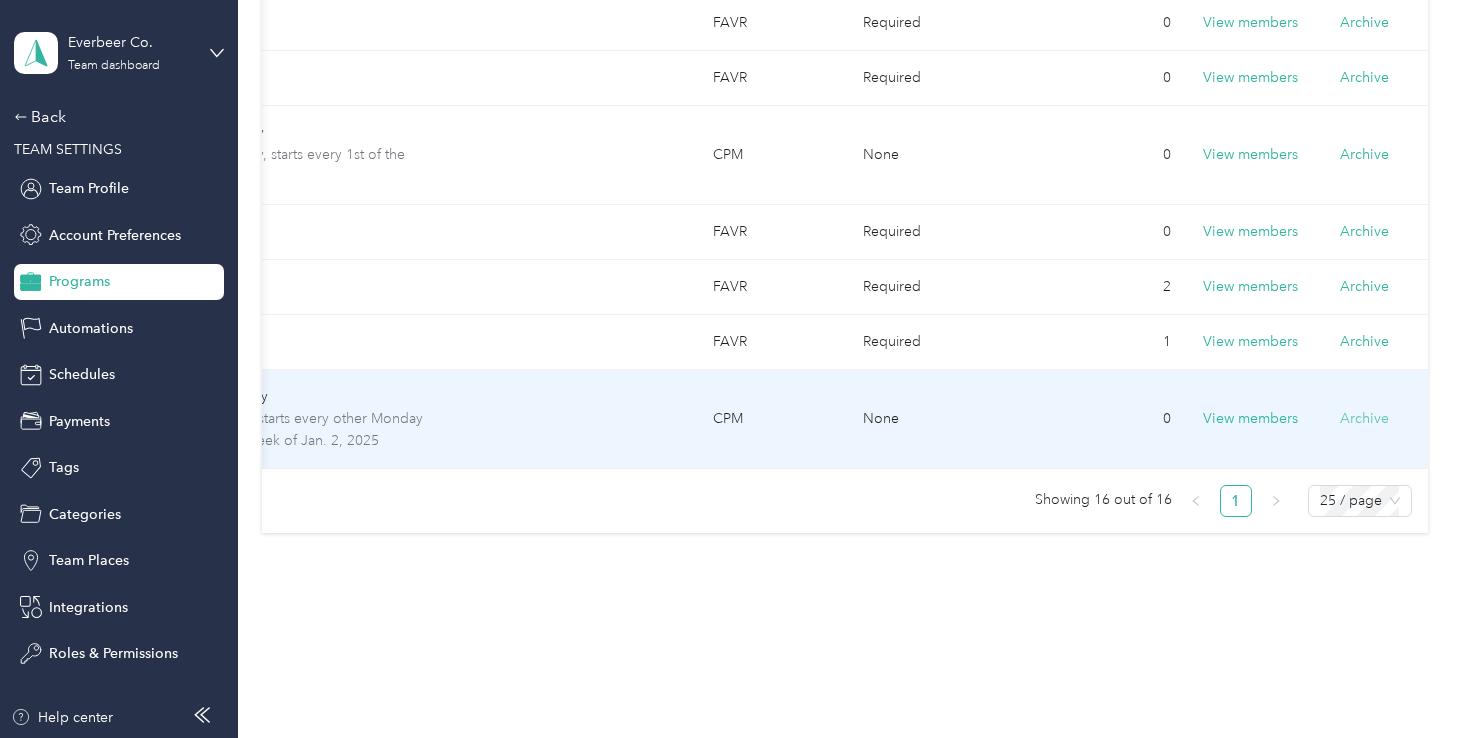 click on "Archive" at bounding box center [1364, 418] 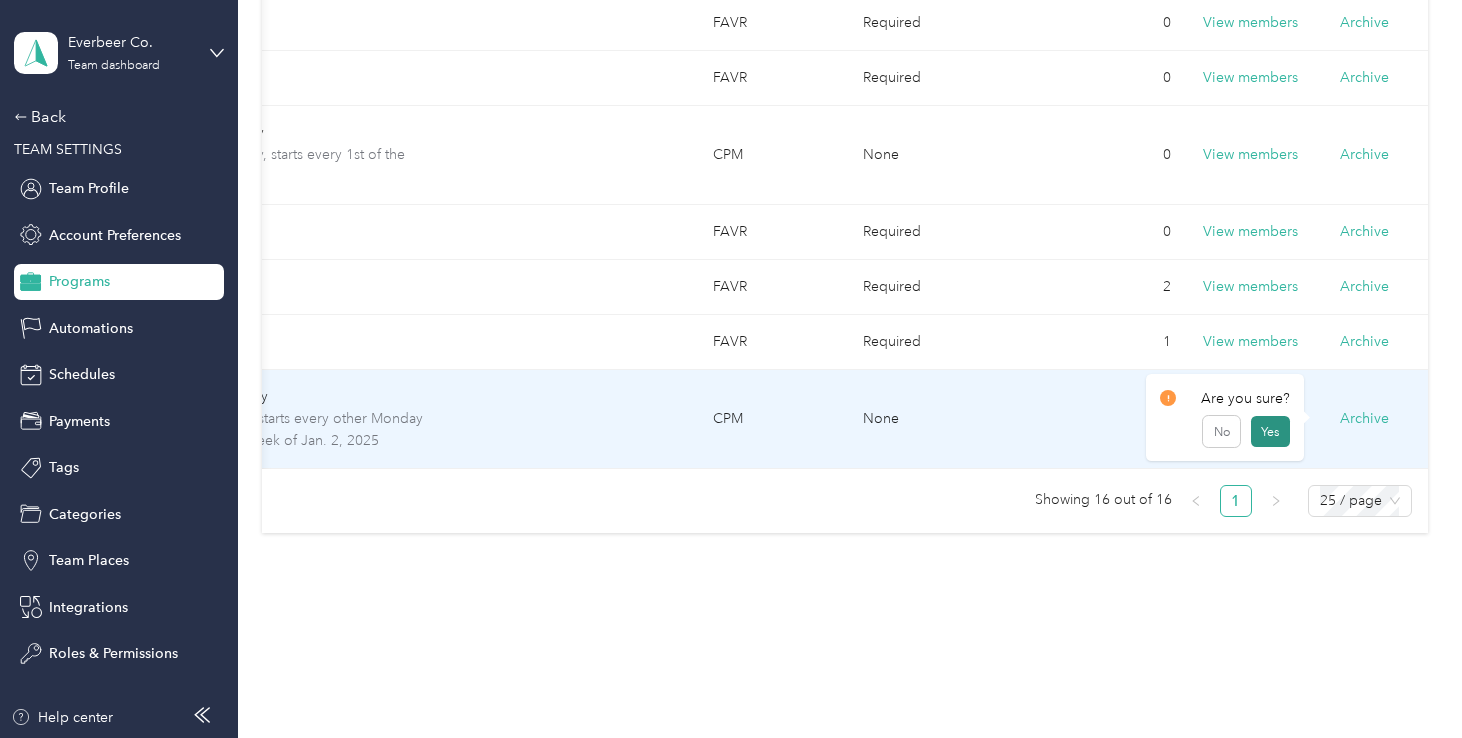 click on "Yes" at bounding box center (1270, 432) 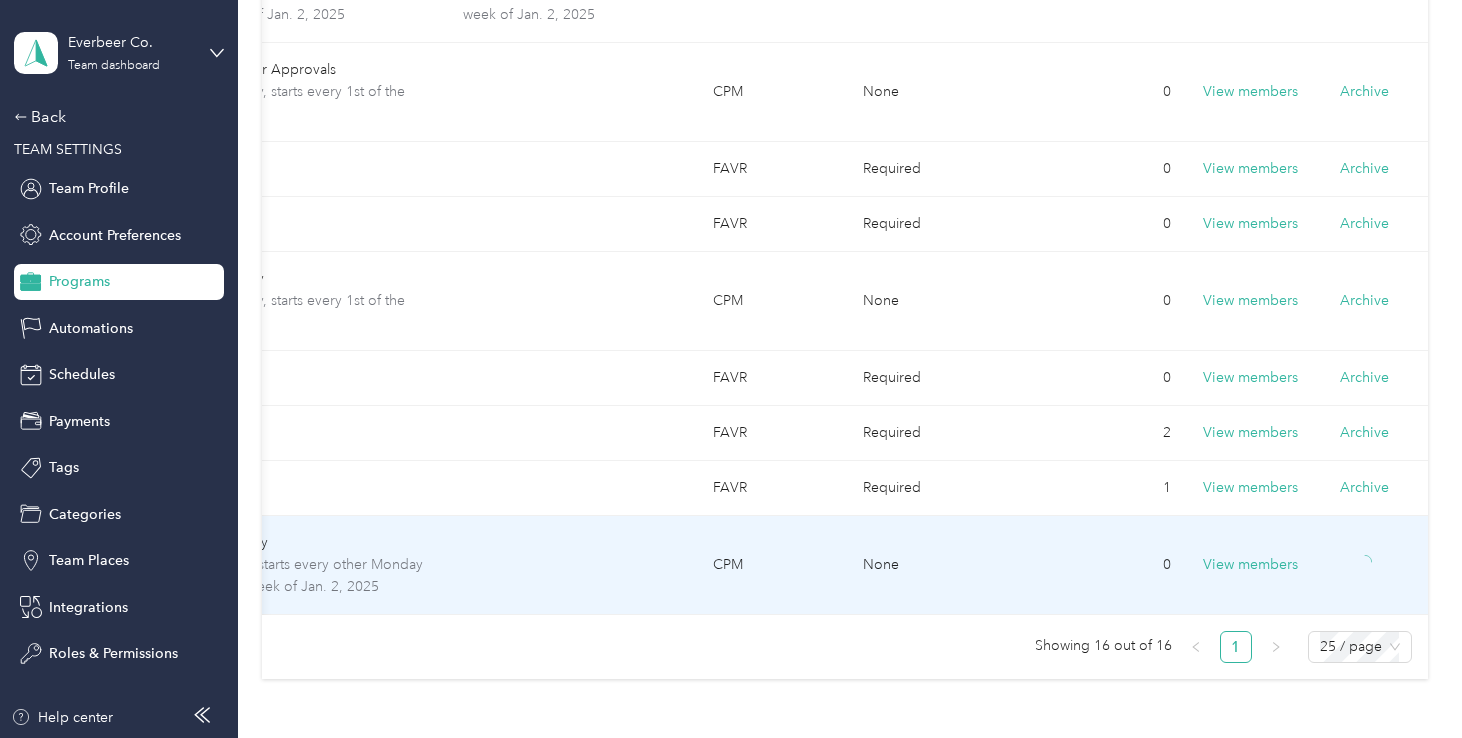 scroll, scrollTop: 928, scrollLeft: 0, axis: vertical 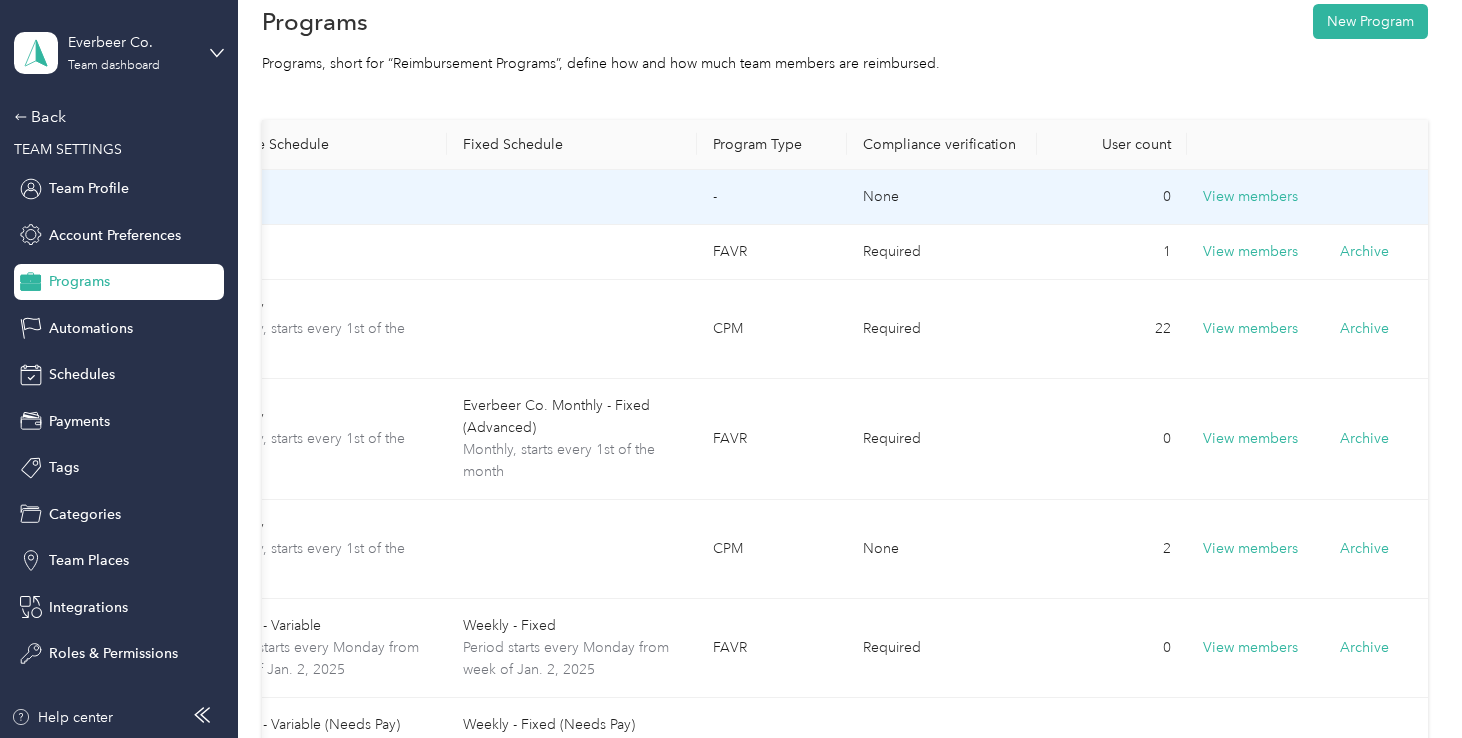 click on "None" at bounding box center [942, 197] 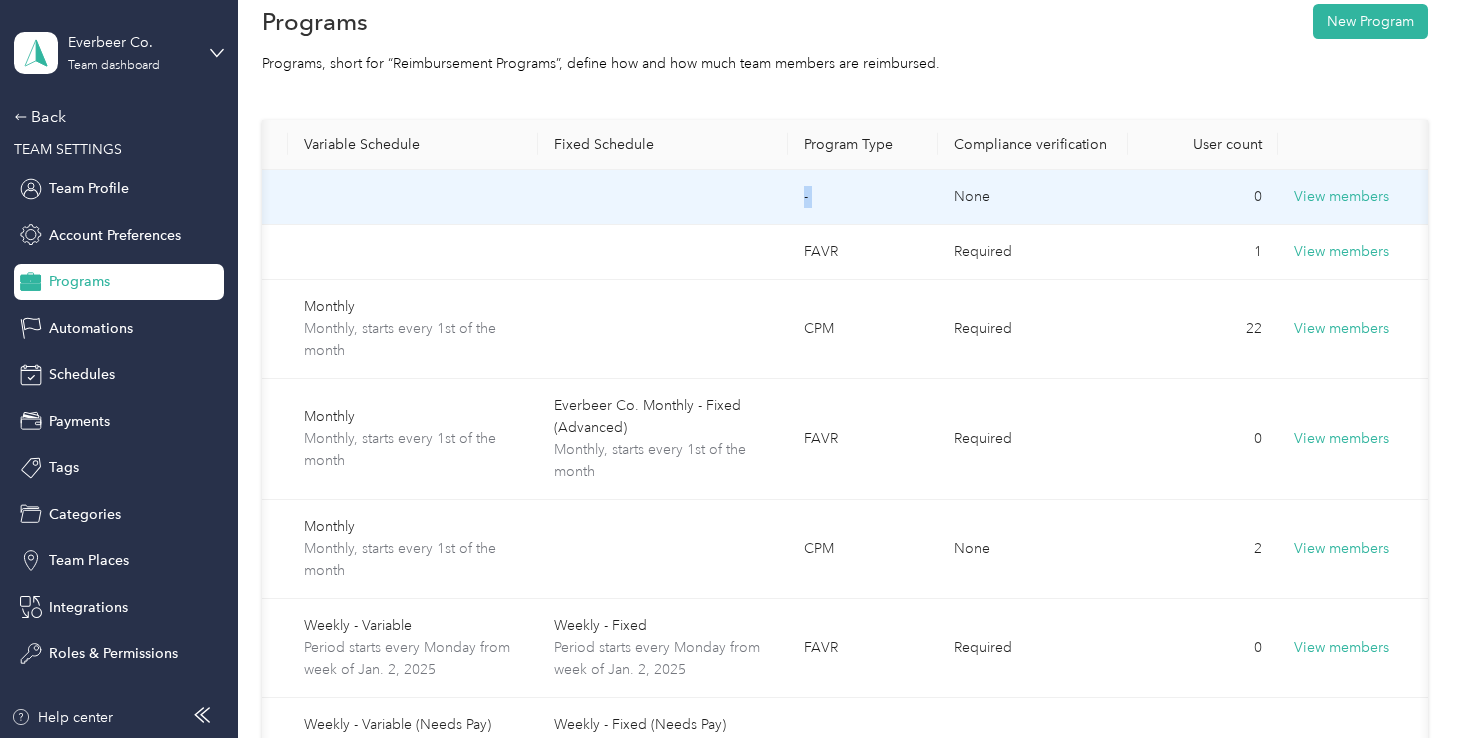 scroll, scrollTop: 0, scrollLeft: 0, axis: both 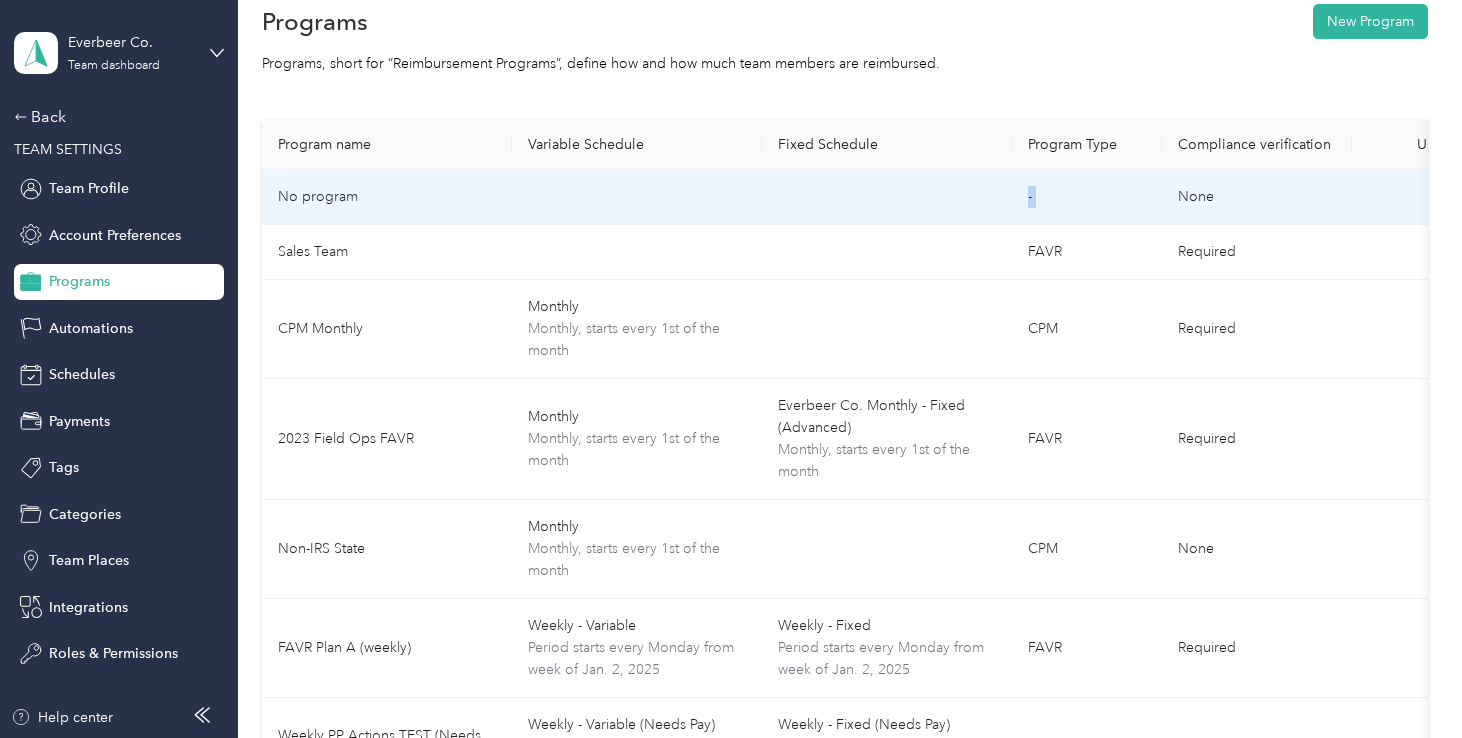 click on "No program" at bounding box center (387, 197) 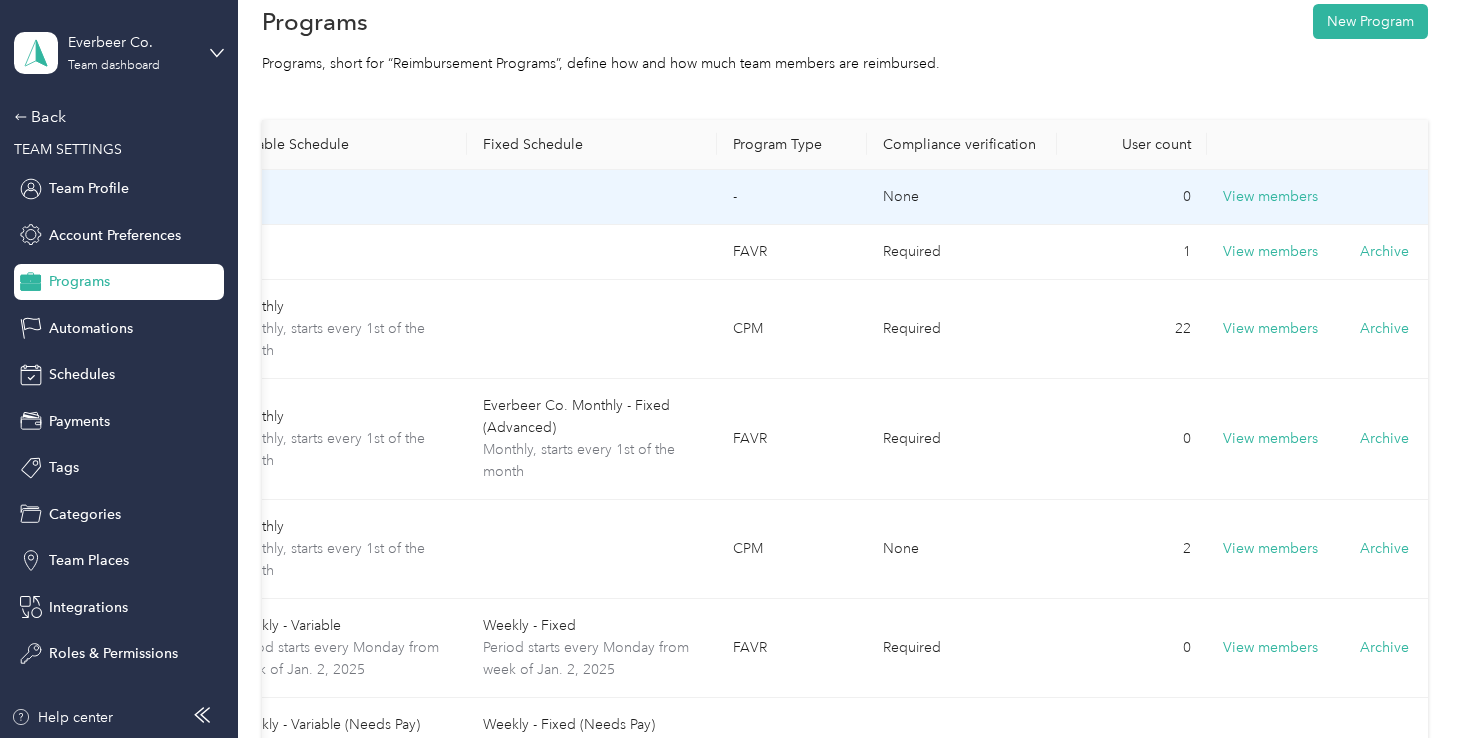 scroll, scrollTop: 0, scrollLeft: 315, axis: horizontal 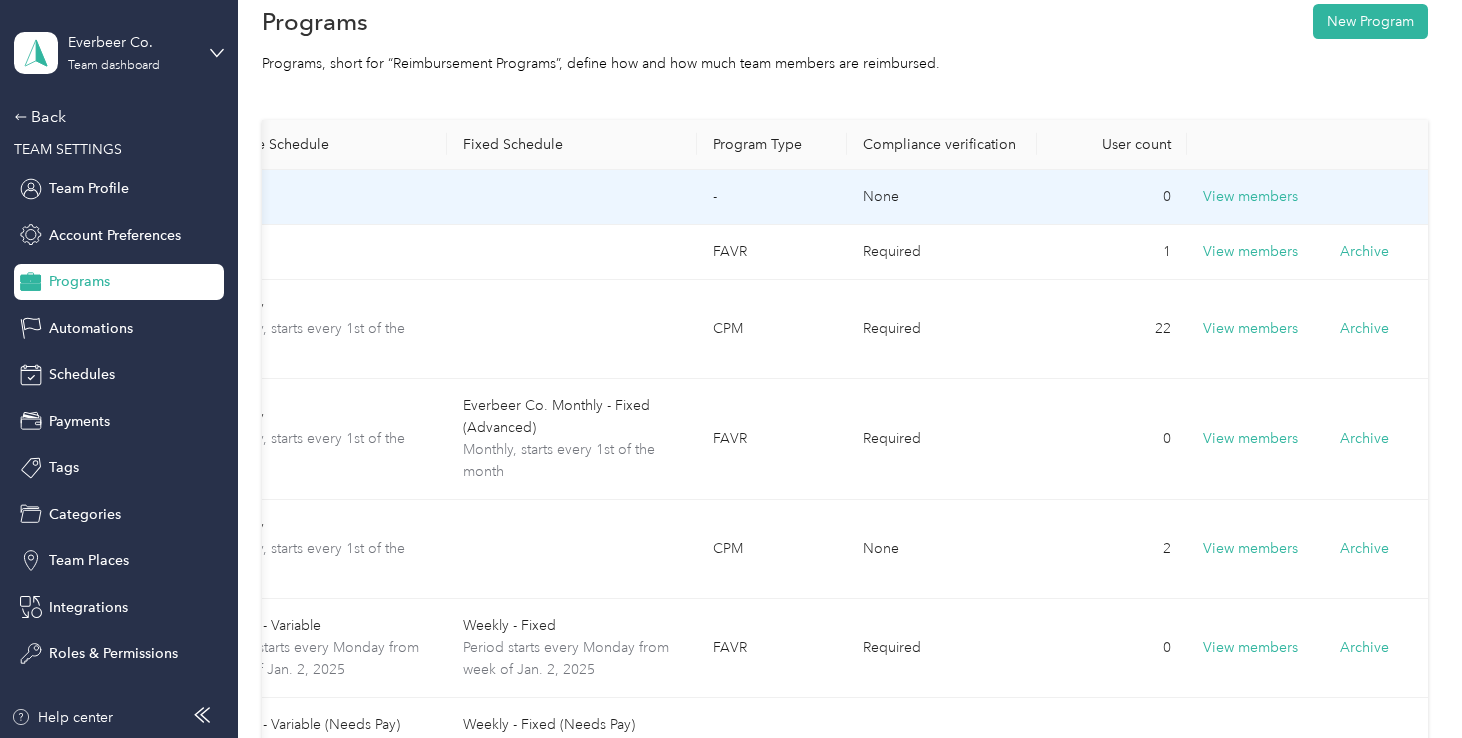 click on "View members" at bounding box center (1312, 197) 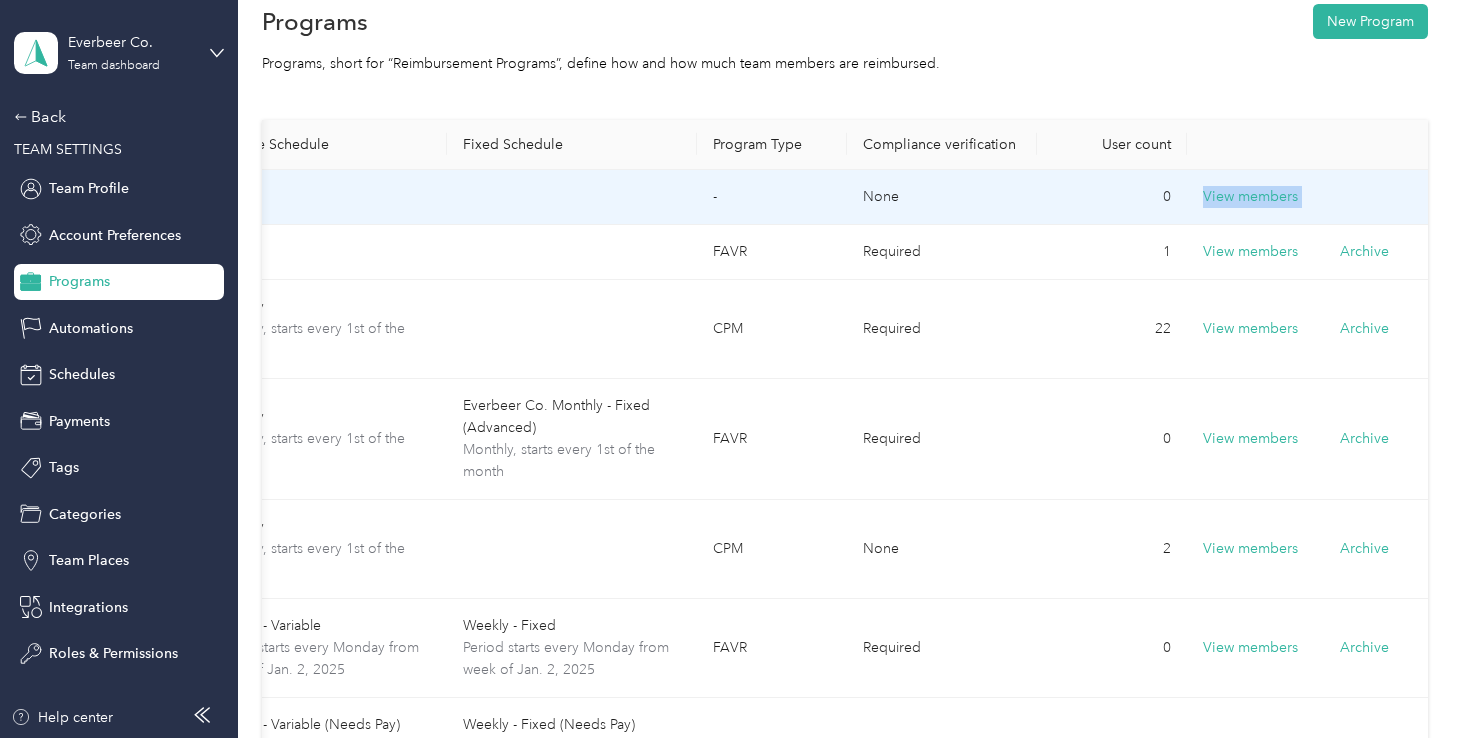 click on "View members" at bounding box center [1312, 197] 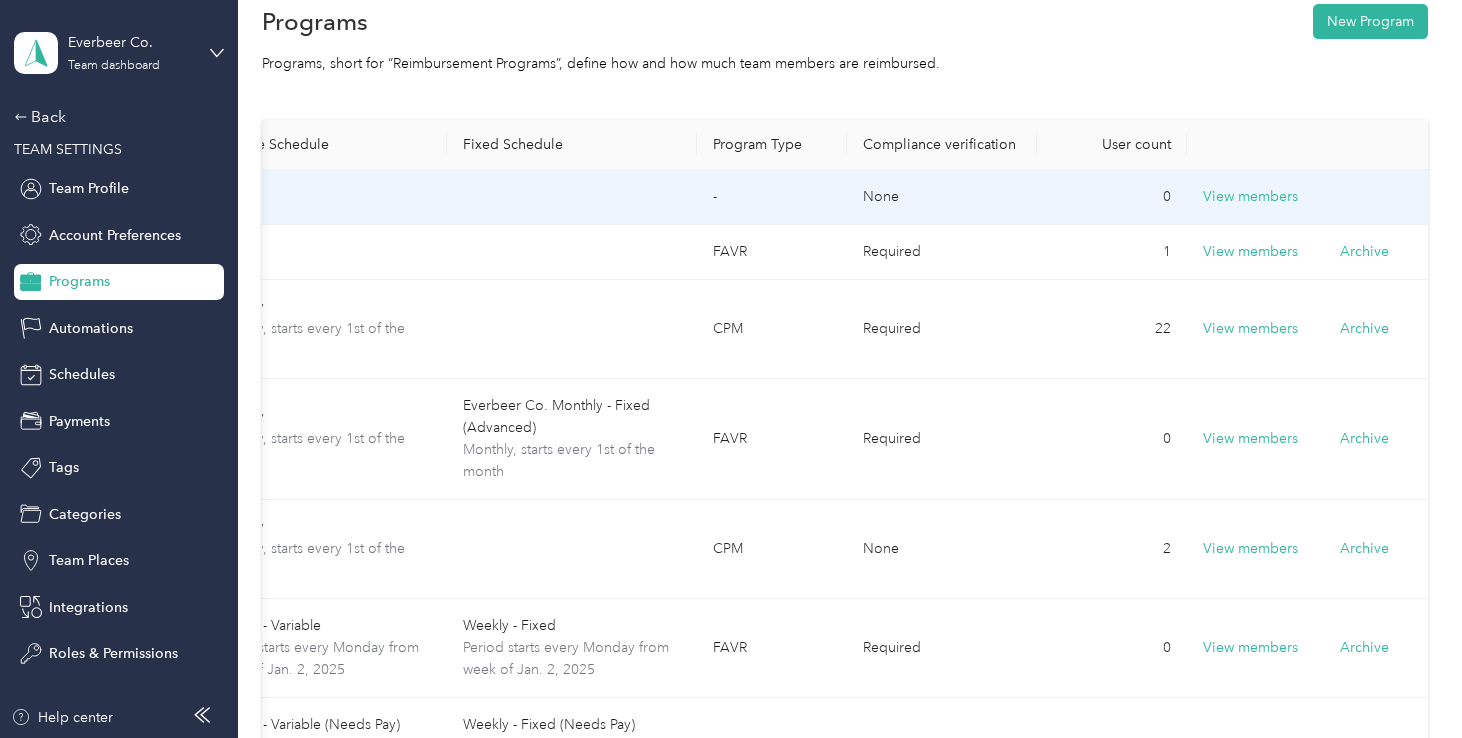 click on "View members" at bounding box center (1312, 197) 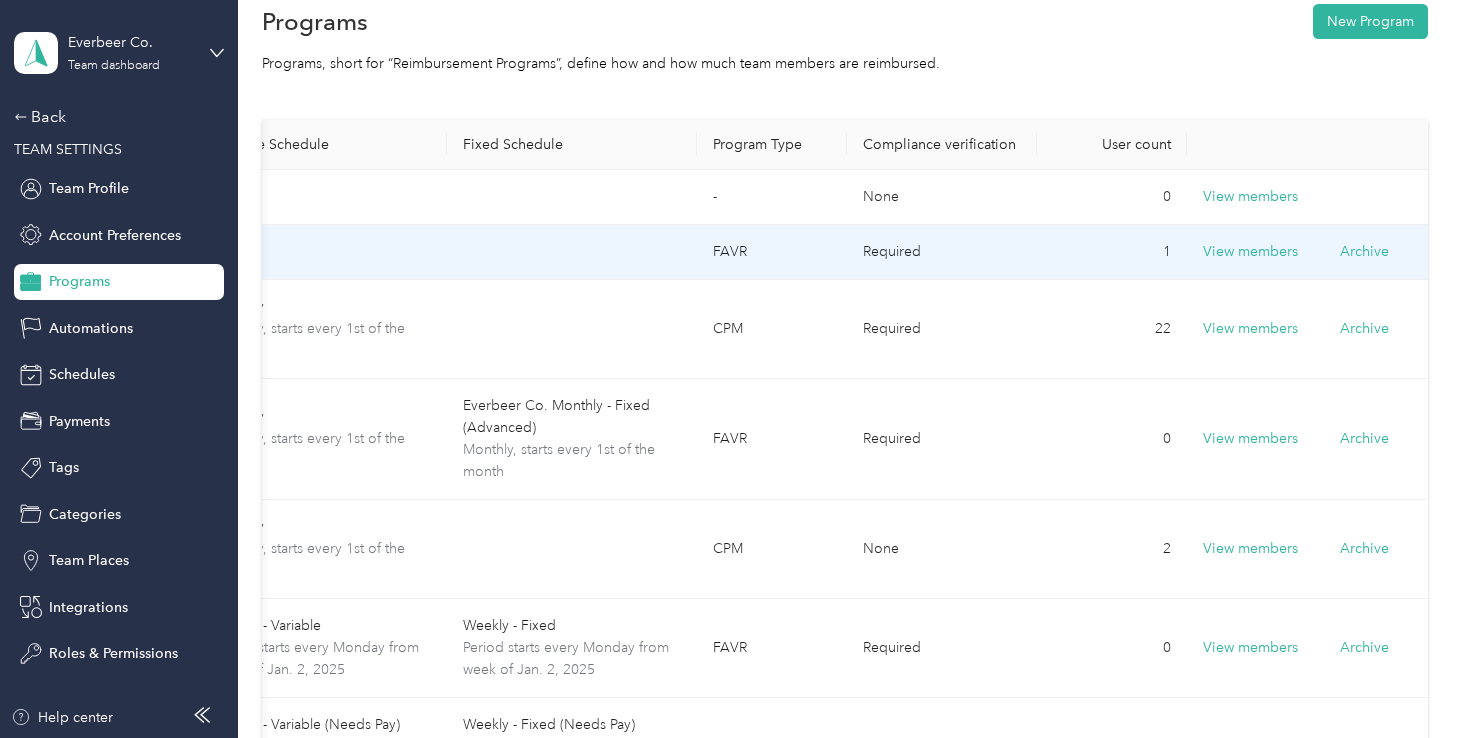 click on "1" at bounding box center [1112, 252] 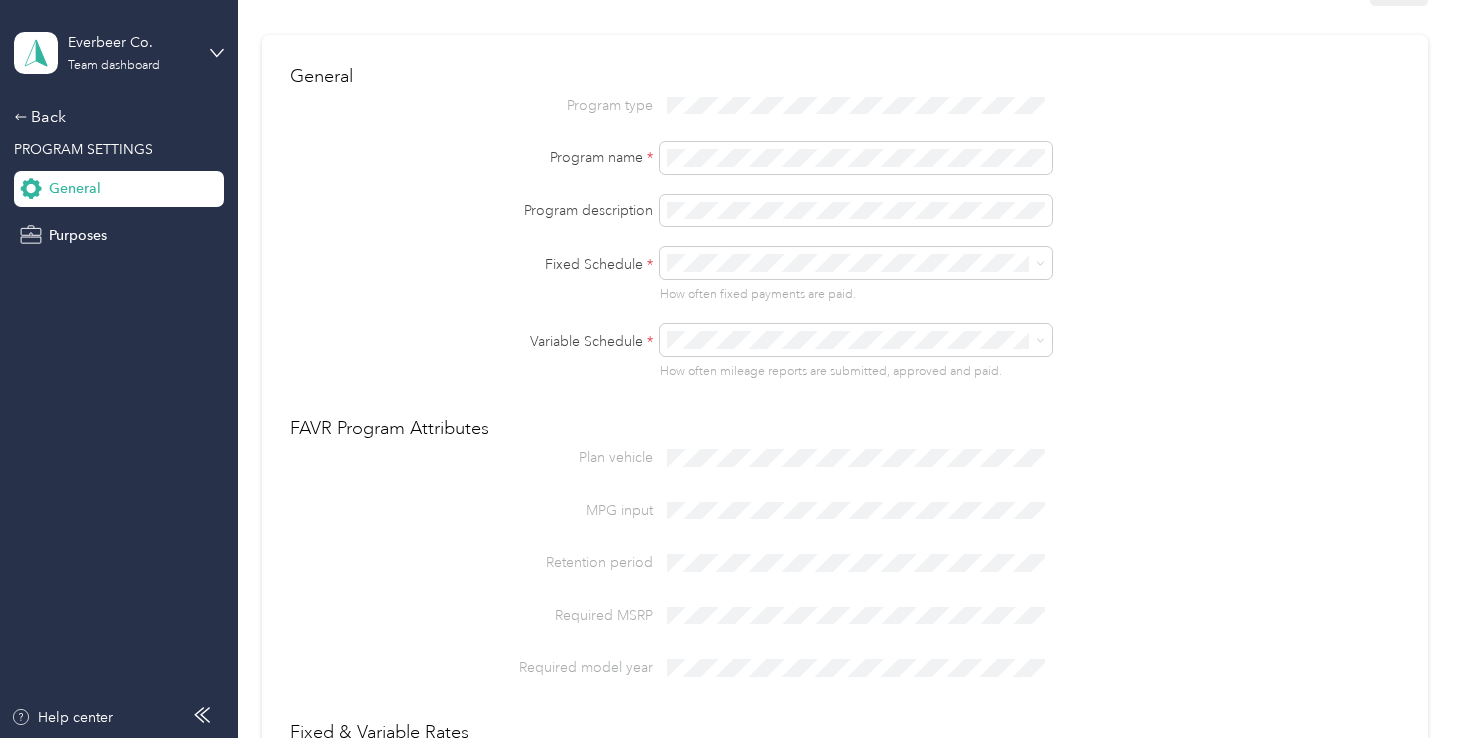 scroll, scrollTop: 0, scrollLeft: 0, axis: both 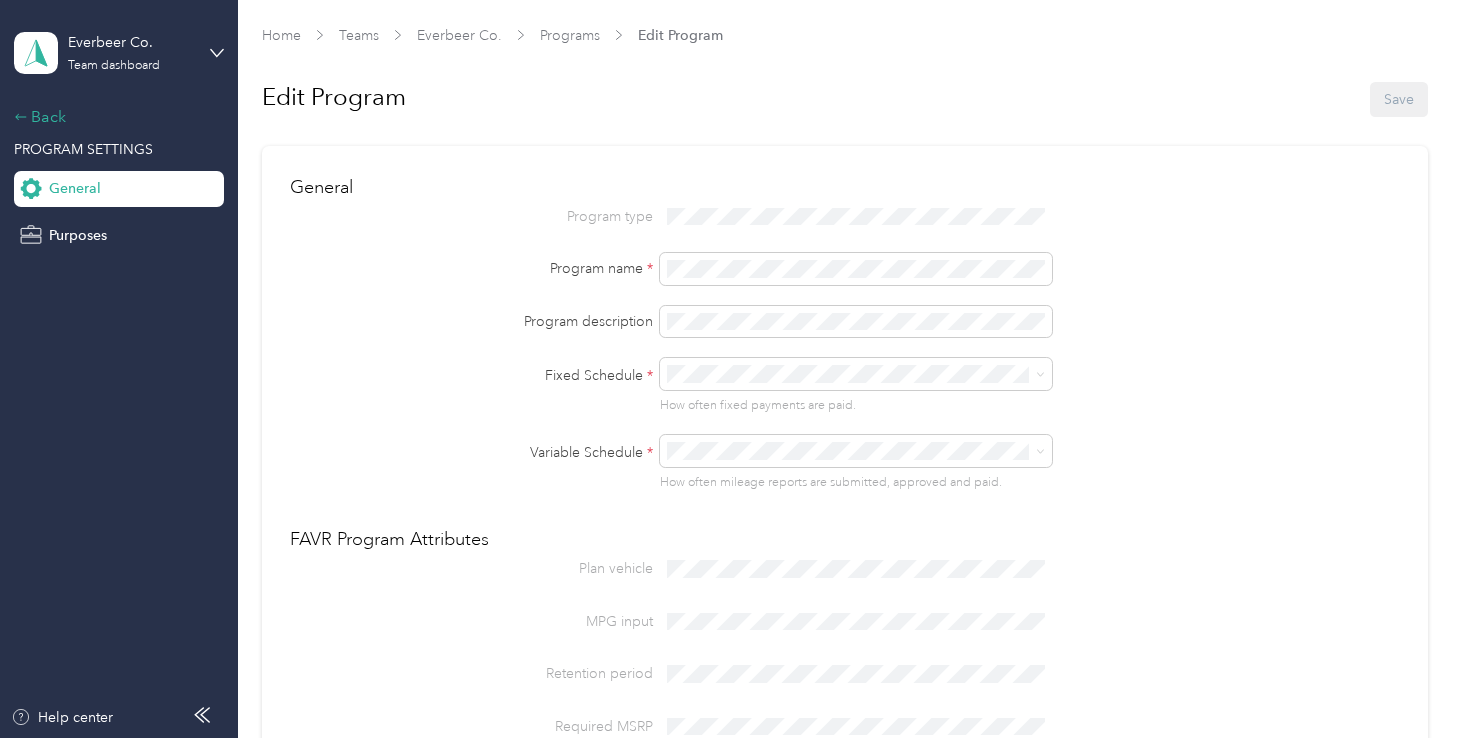 click on "Back" at bounding box center (114, 117) 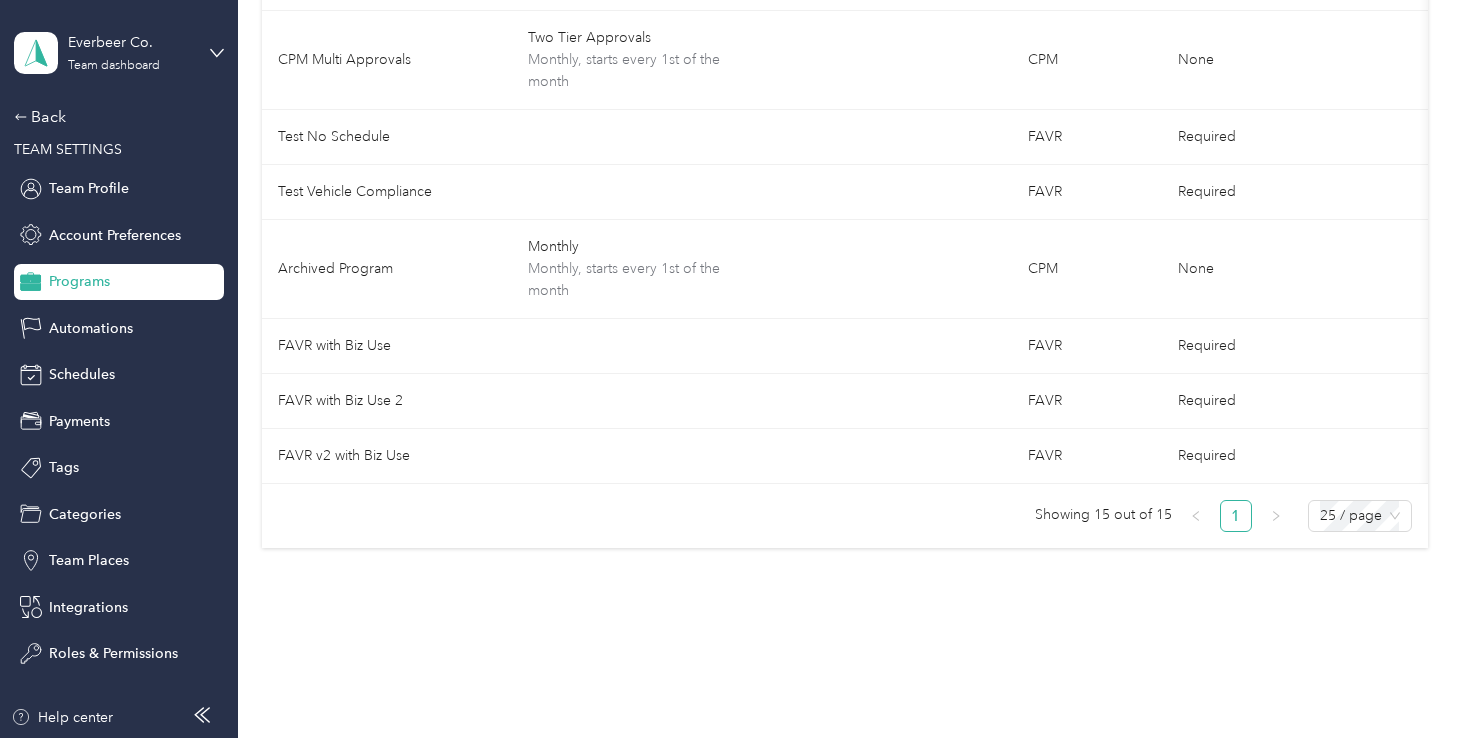 scroll, scrollTop: 964, scrollLeft: 0, axis: vertical 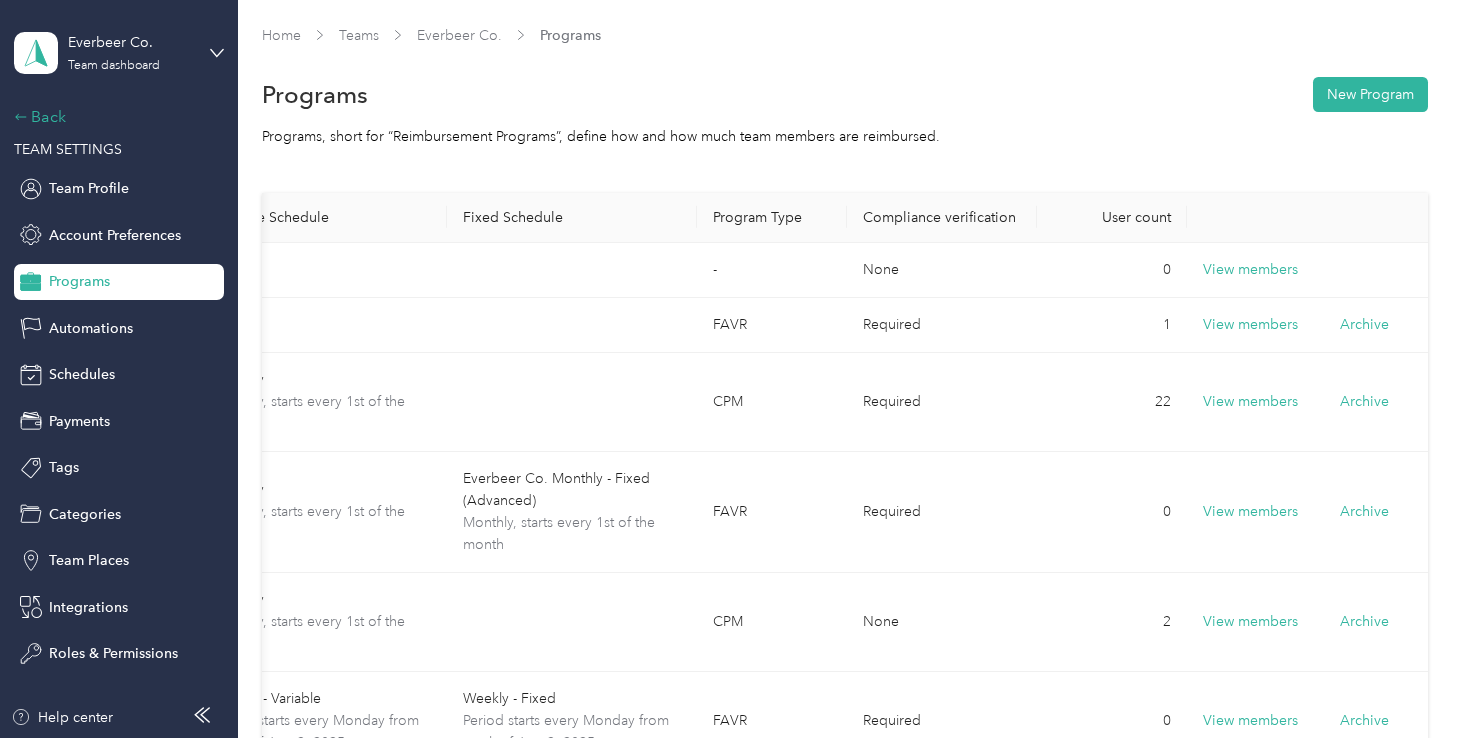 click on "Back" at bounding box center [114, 117] 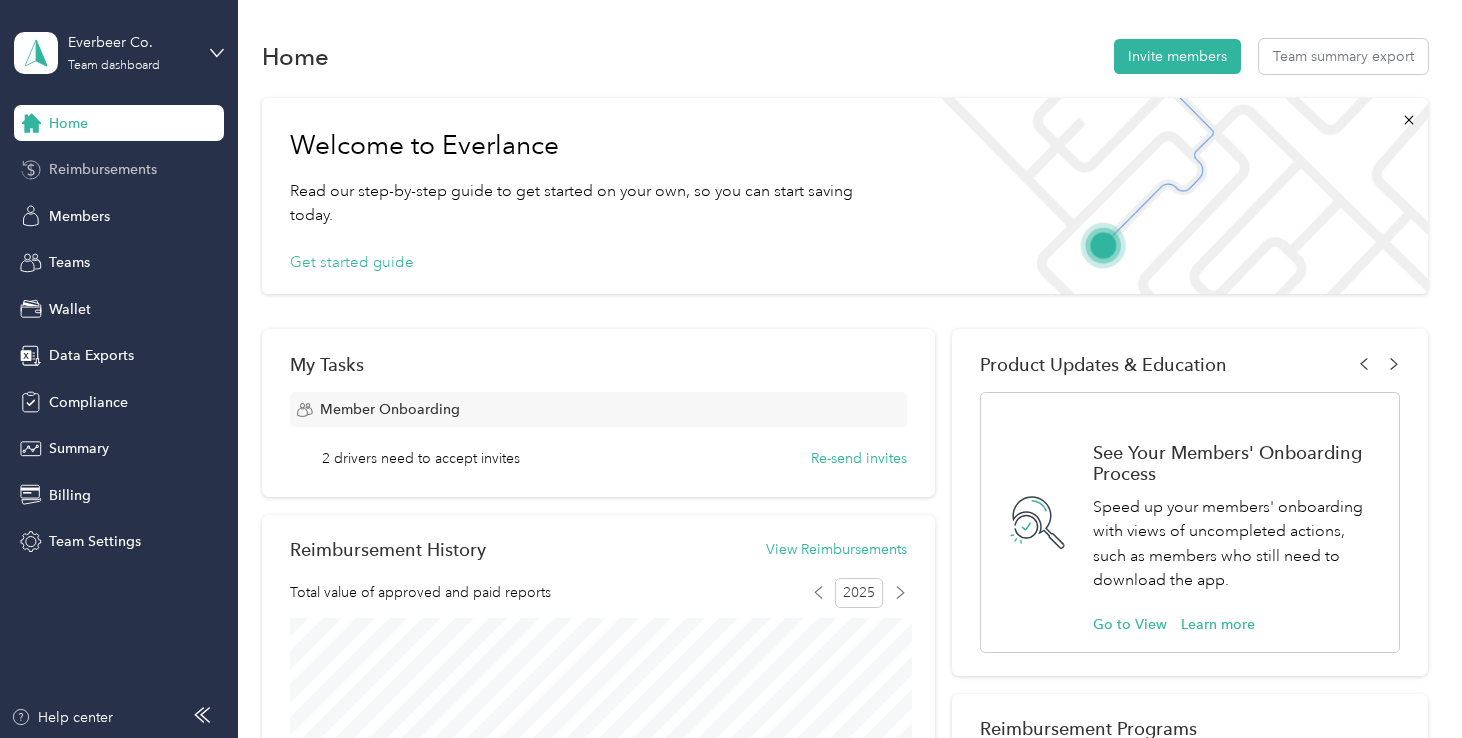 click on "Reimbursements" at bounding box center [103, 169] 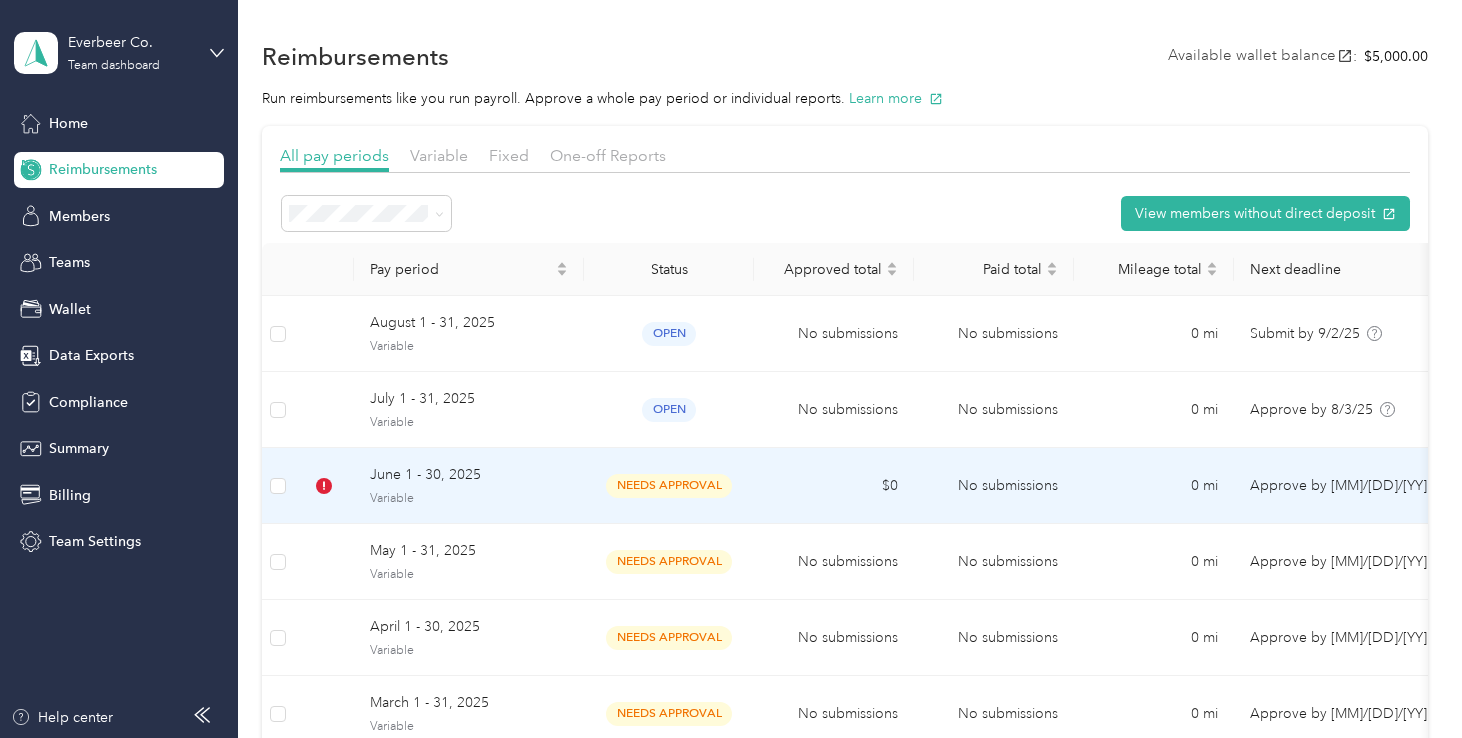 click on "needs approval" at bounding box center (669, 486) 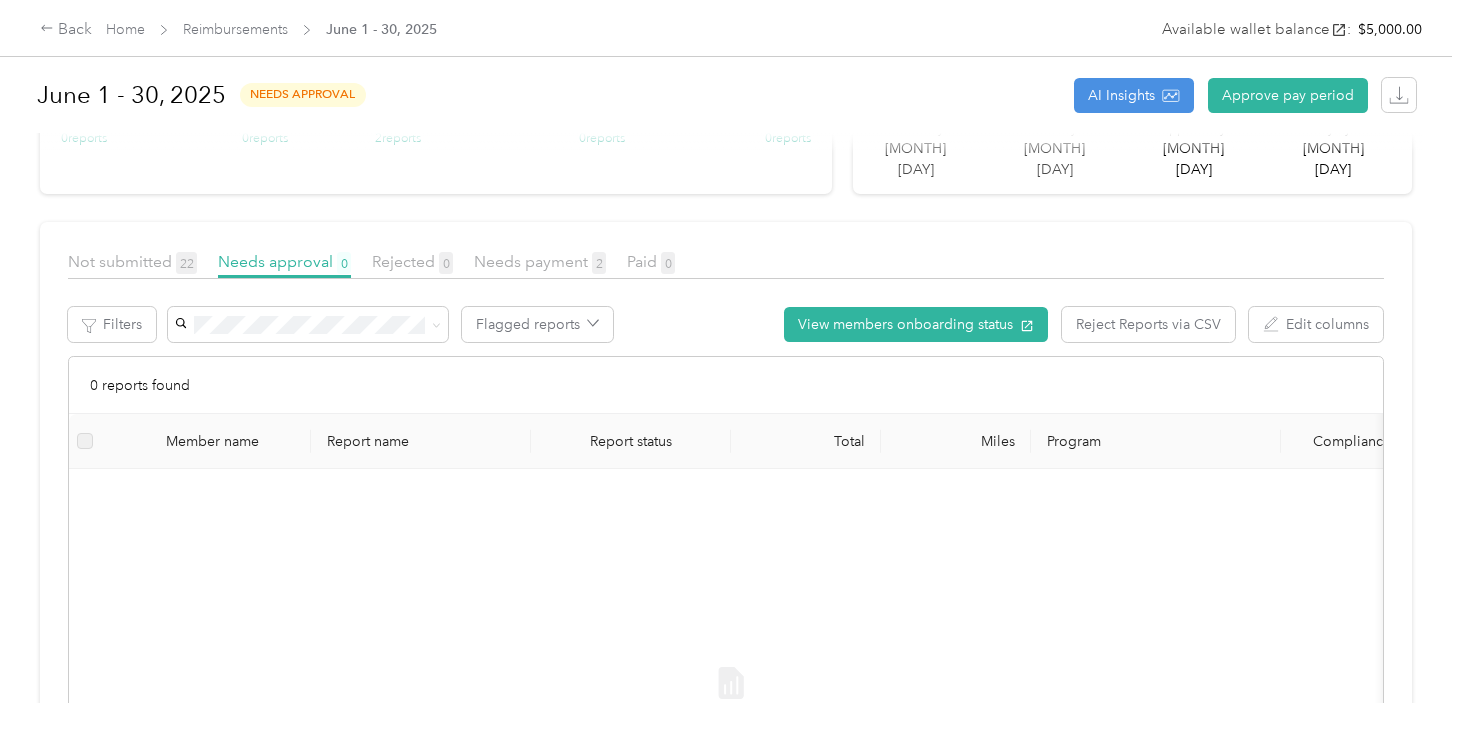 scroll, scrollTop: 348, scrollLeft: 0, axis: vertical 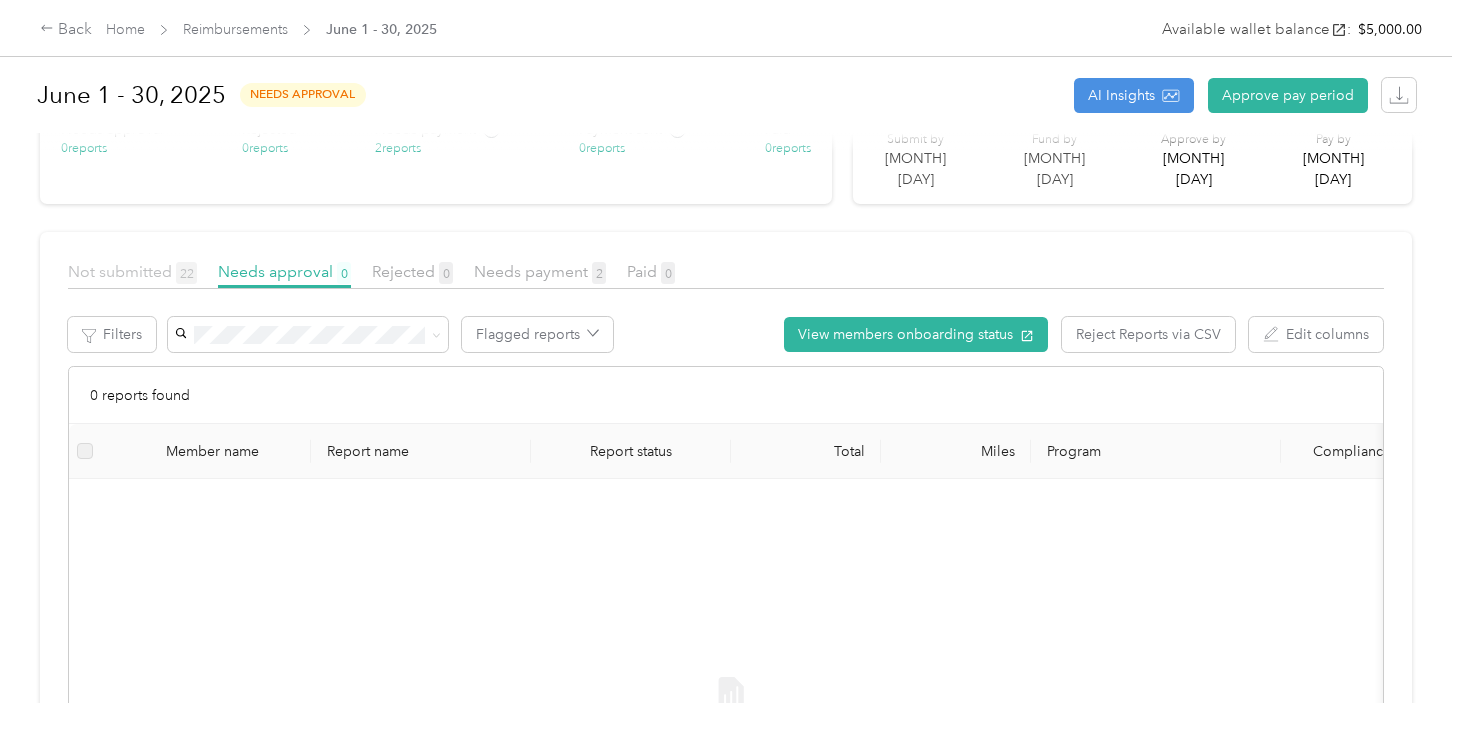 click on "Not submitted   [NUMBER]" at bounding box center (132, 271) 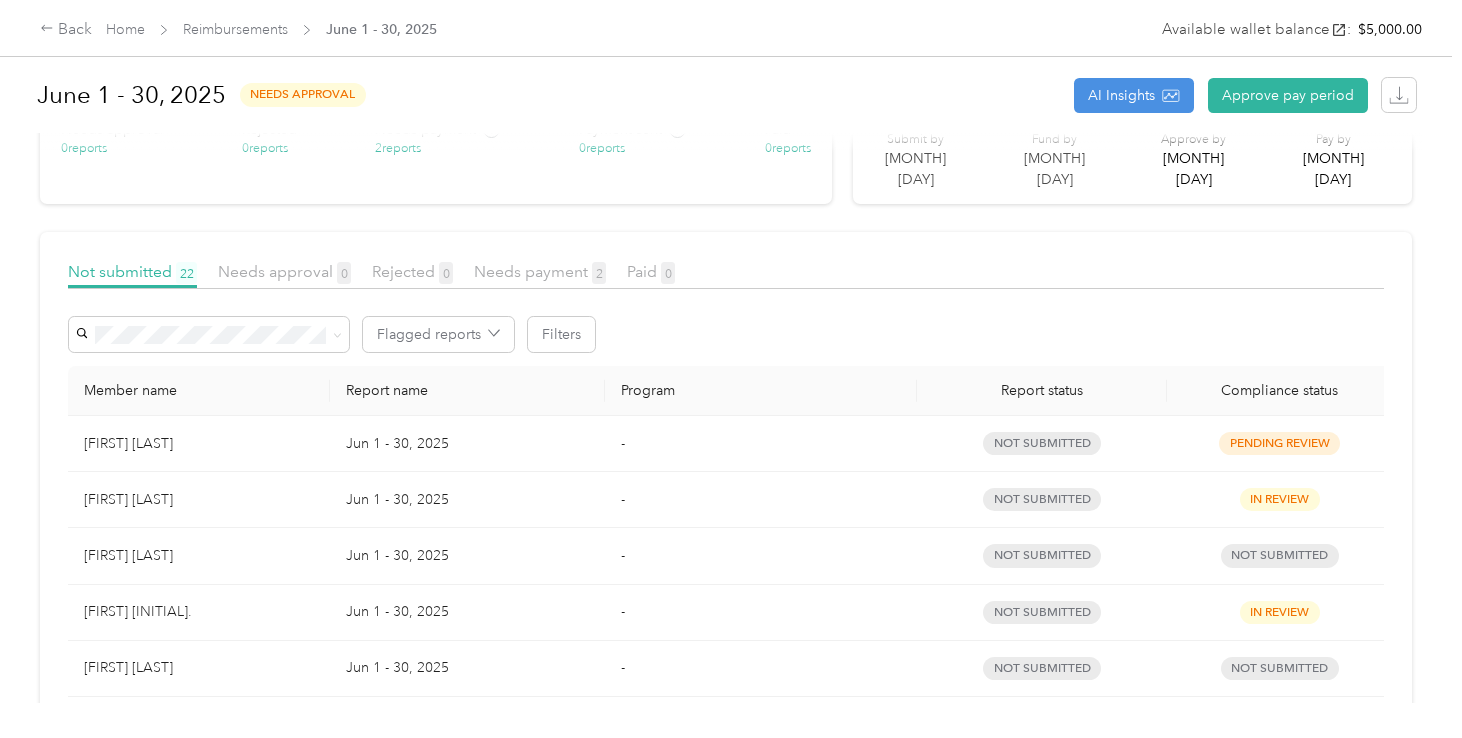 scroll, scrollTop: 388, scrollLeft: 0, axis: vertical 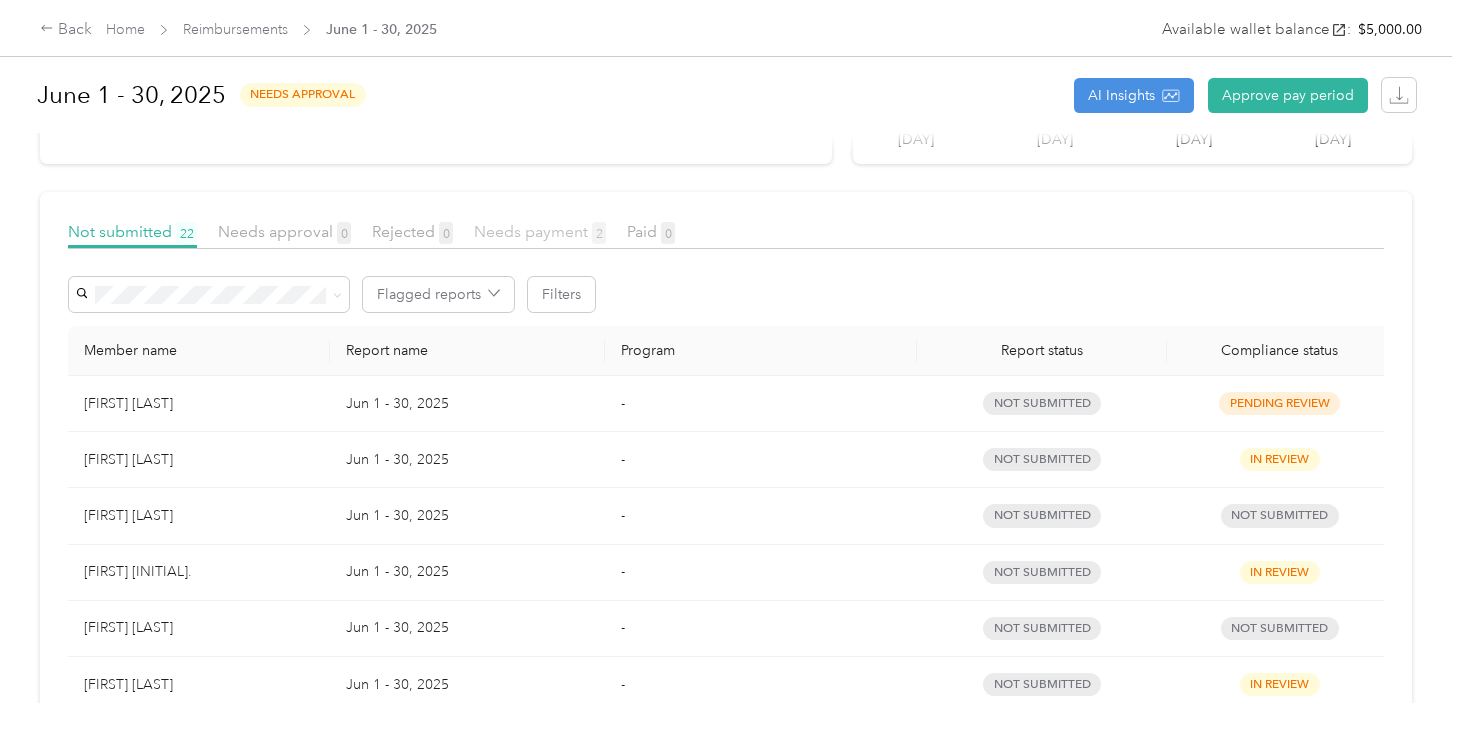 click on "Needs payment   2" at bounding box center (540, 231) 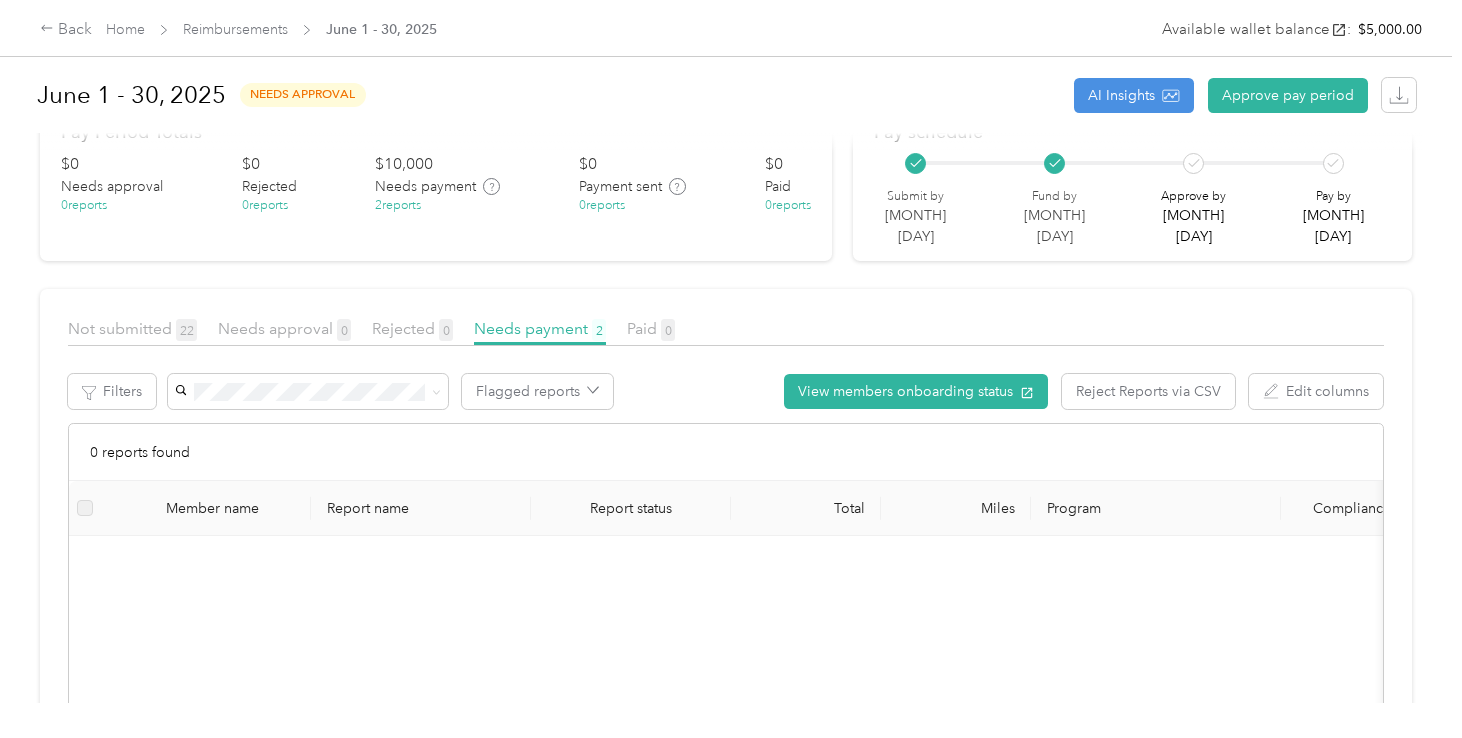 scroll, scrollTop: 0, scrollLeft: 0, axis: both 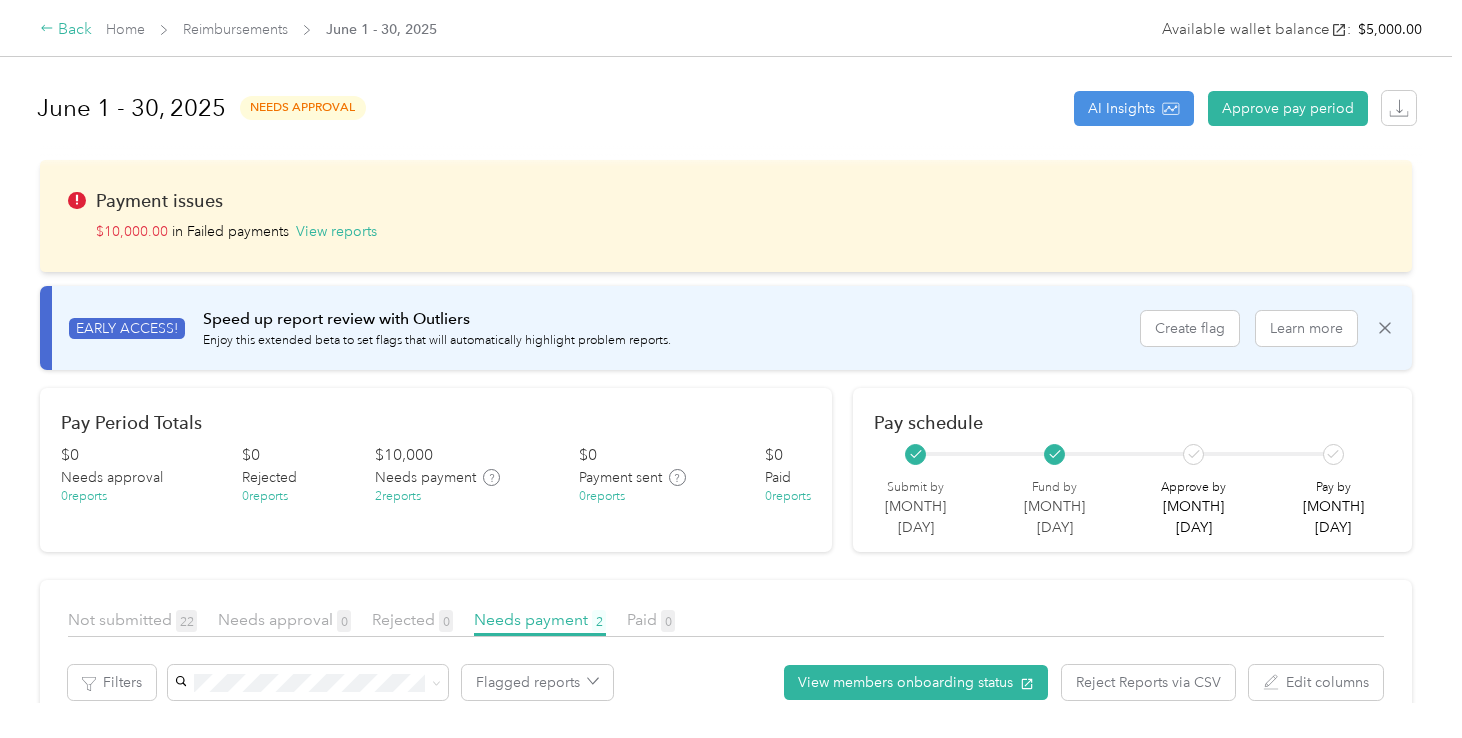 click 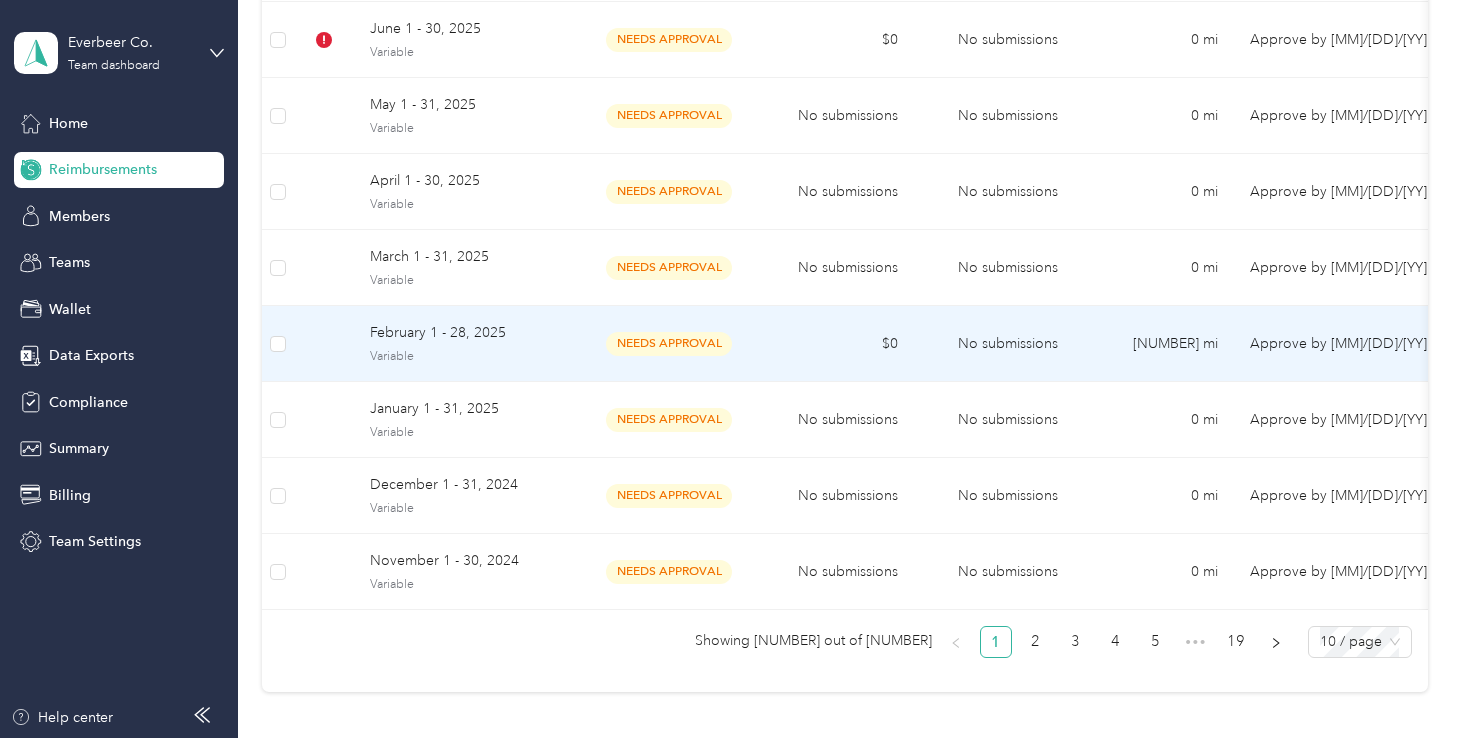 scroll, scrollTop: 606, scrollLeft: 0, axis: vertical 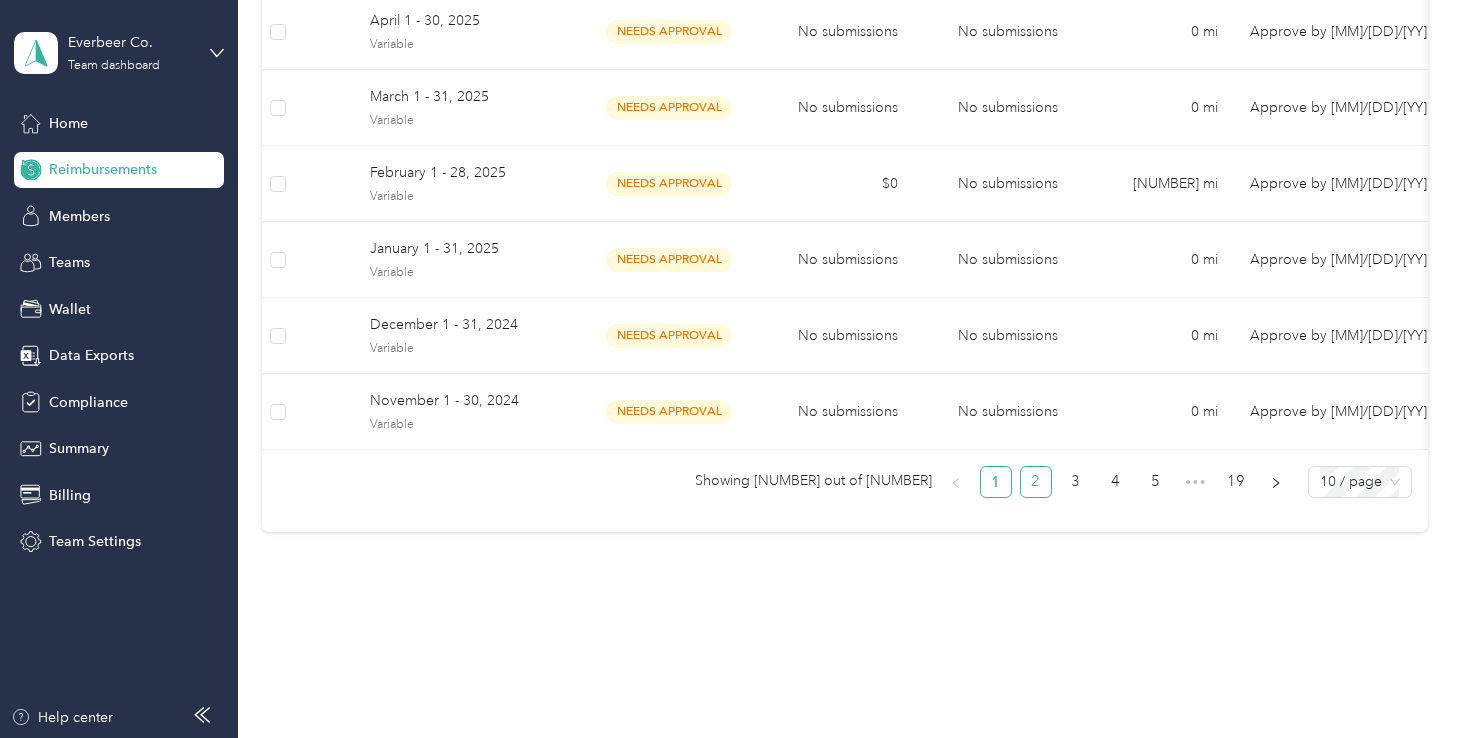 click on "2" at bounding box center [1036, 482] 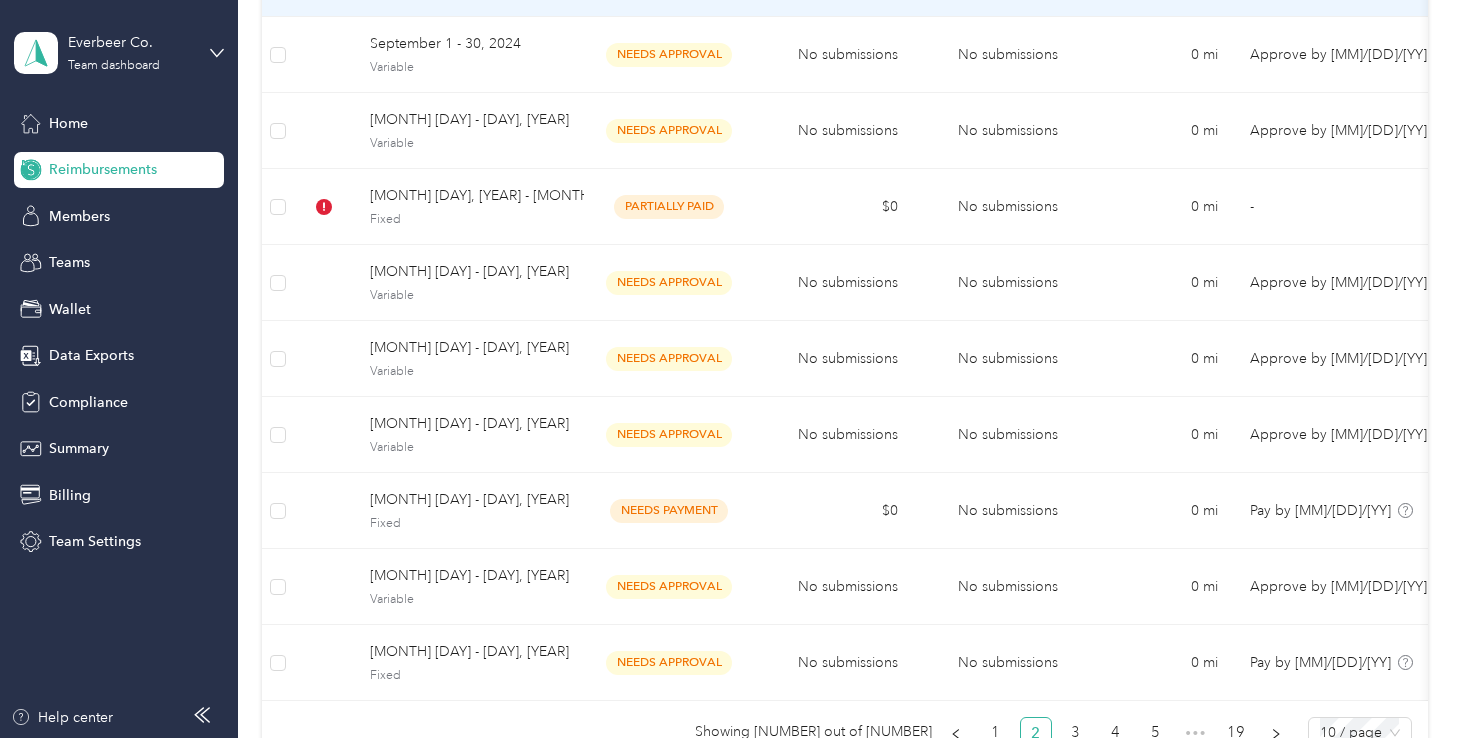 scroll, scrollTop: 606, scrollLeft: 0, axis: vertical 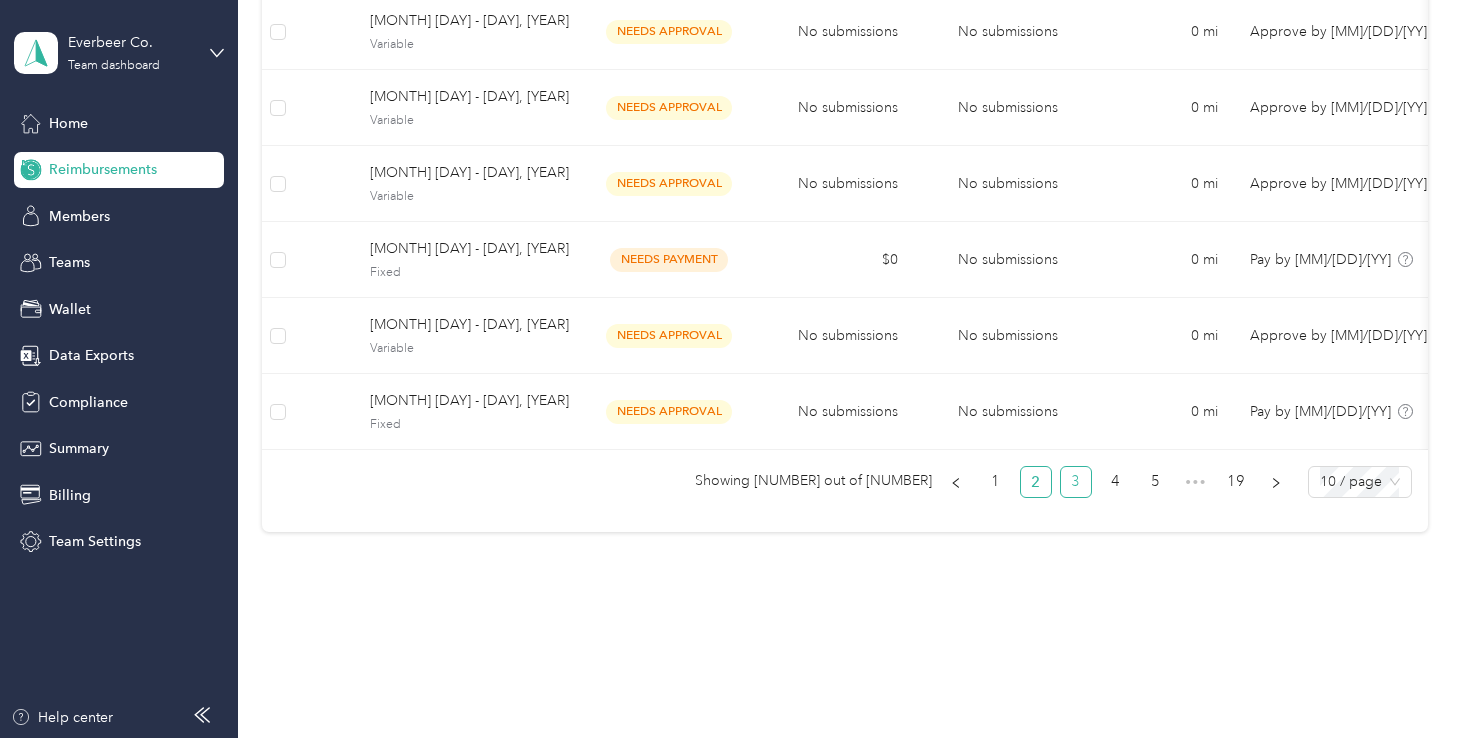 click on "3" at bounding box center [1076, 482] 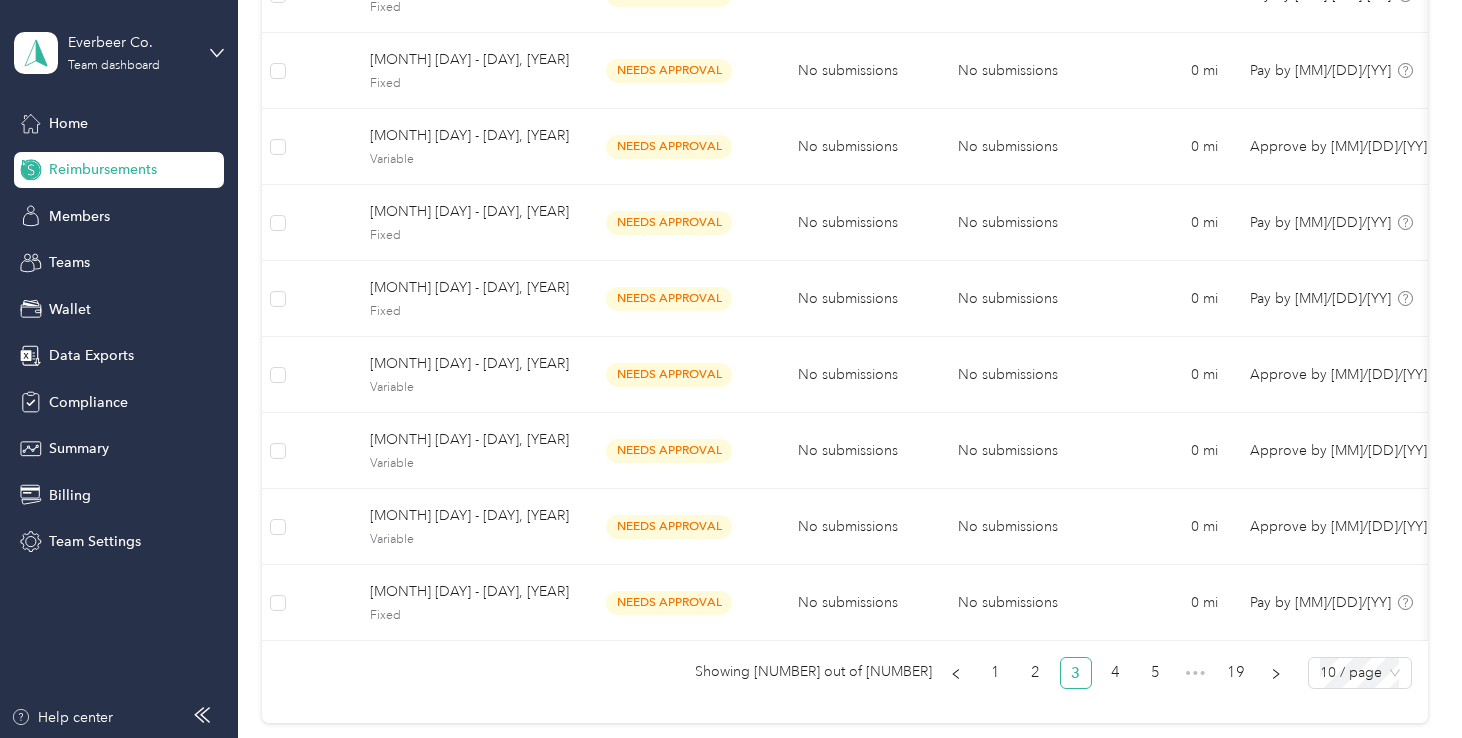 scroll, scrollTop: 606, scrollLeft: 0, axis: vertical 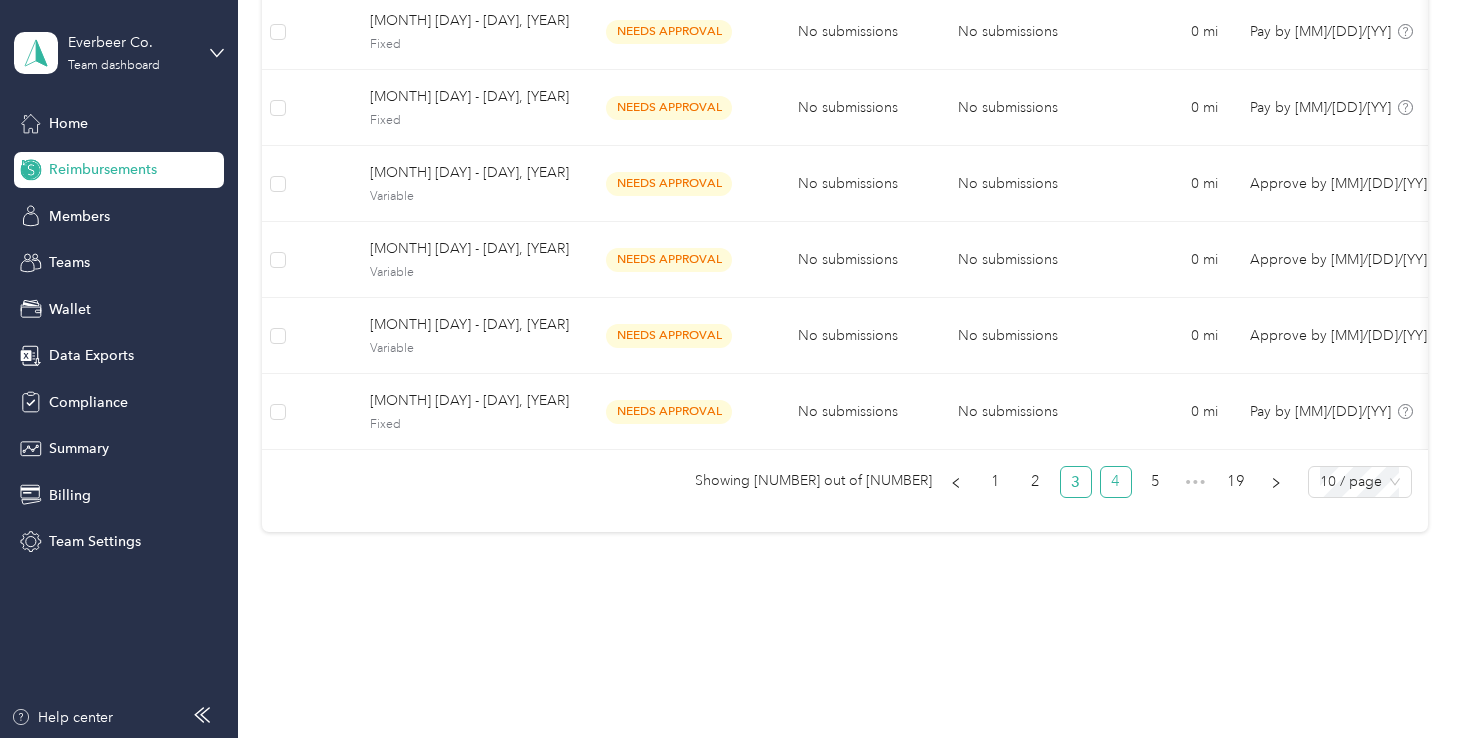 click on "4" at bounding box center [1116, 482] 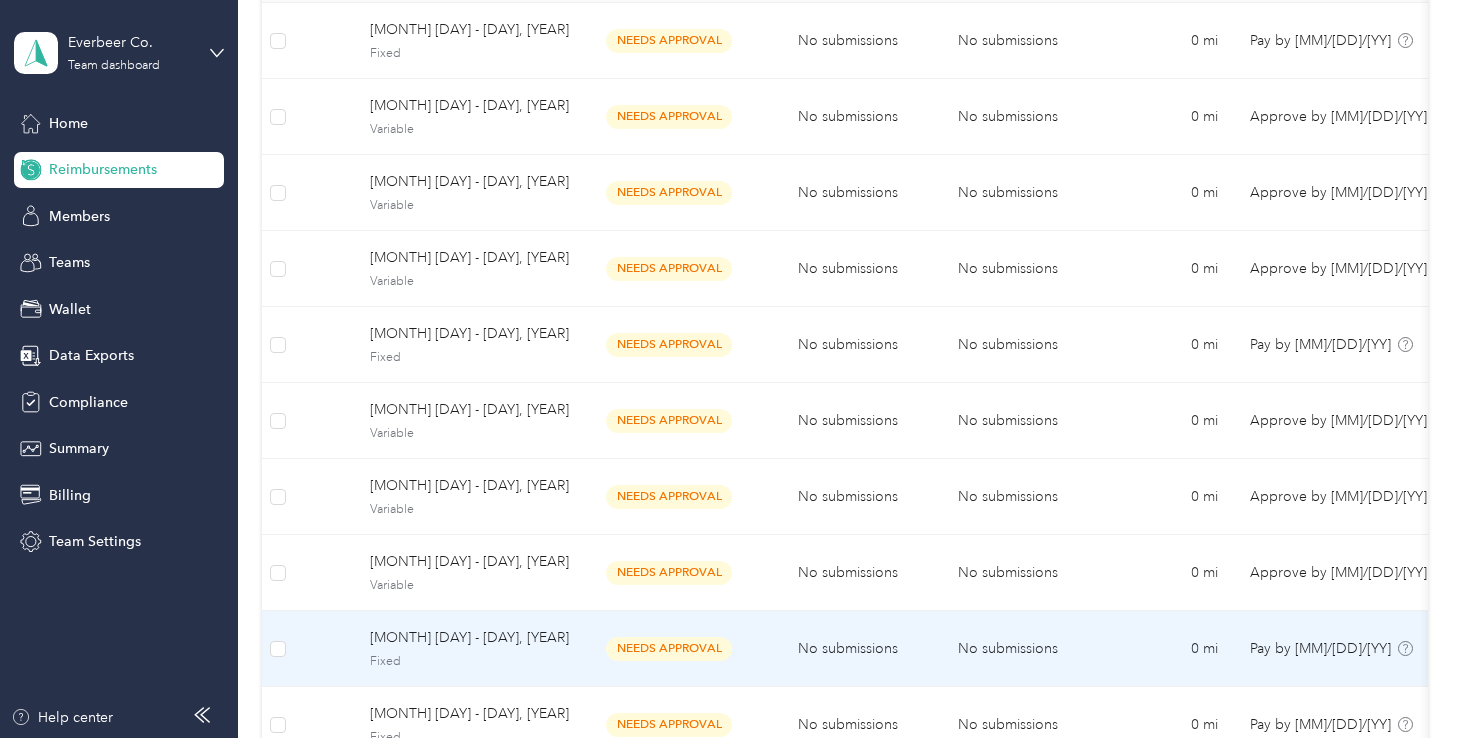 scroll, scrollTop: 0, scrollLeft: 0, axis: both 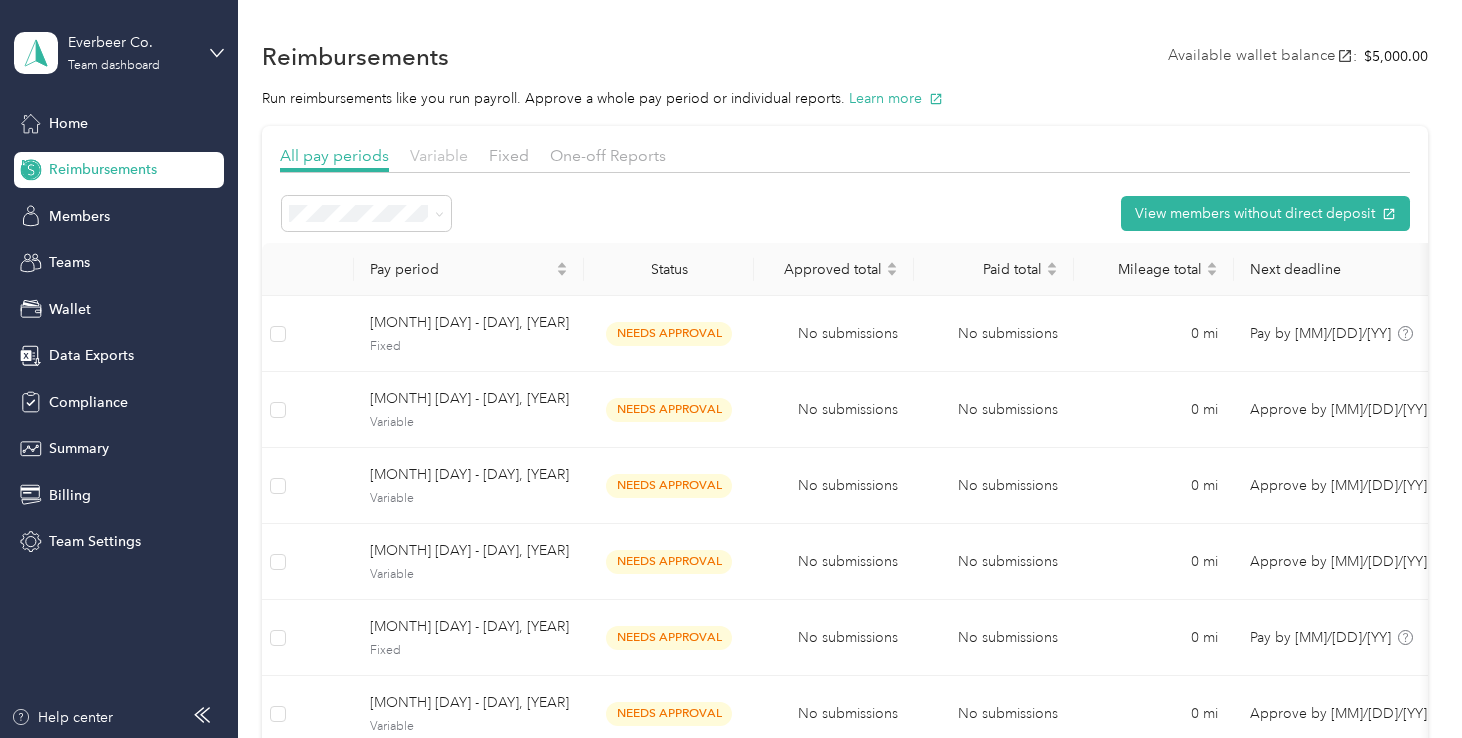 click on "Variable" at bounding box center (439, 155) 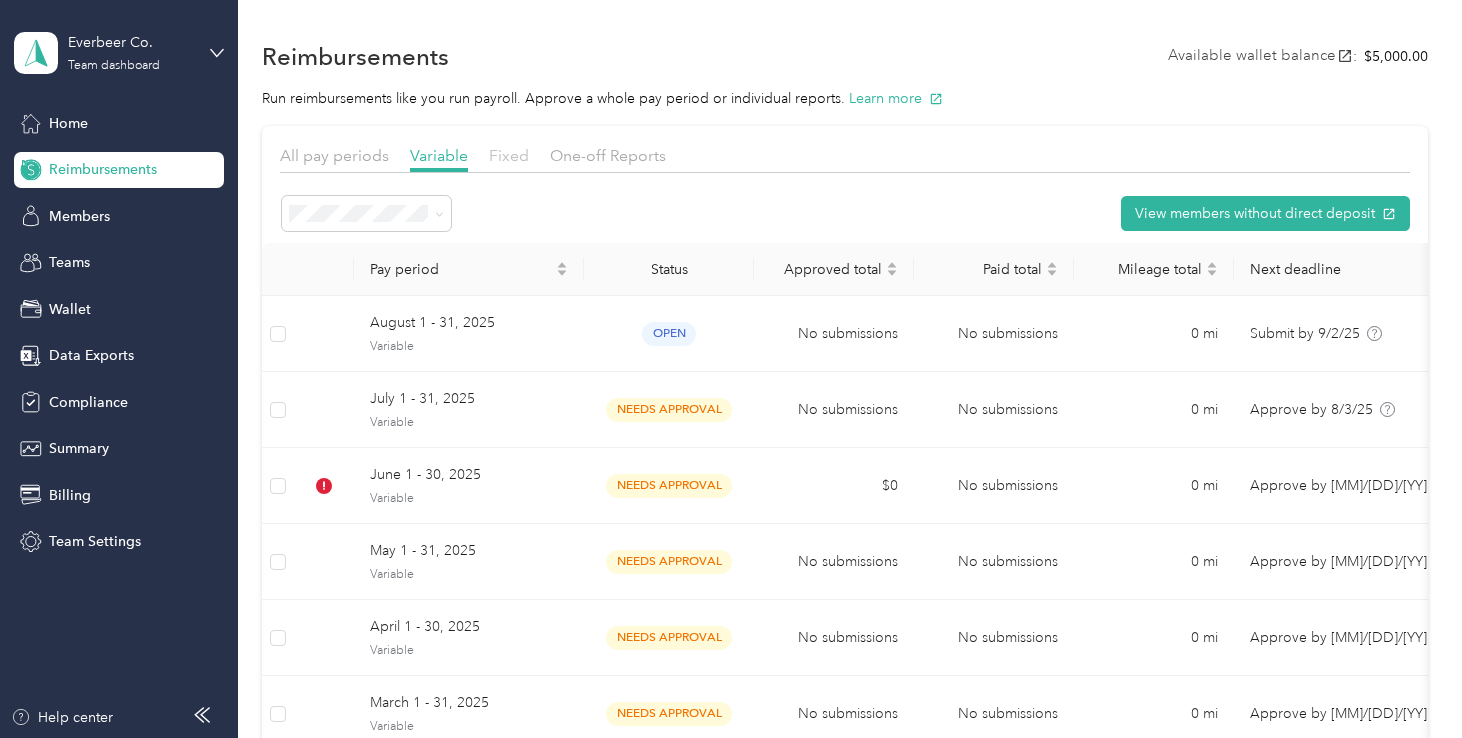 click on "Fixed" at bounding box center (509, 155) 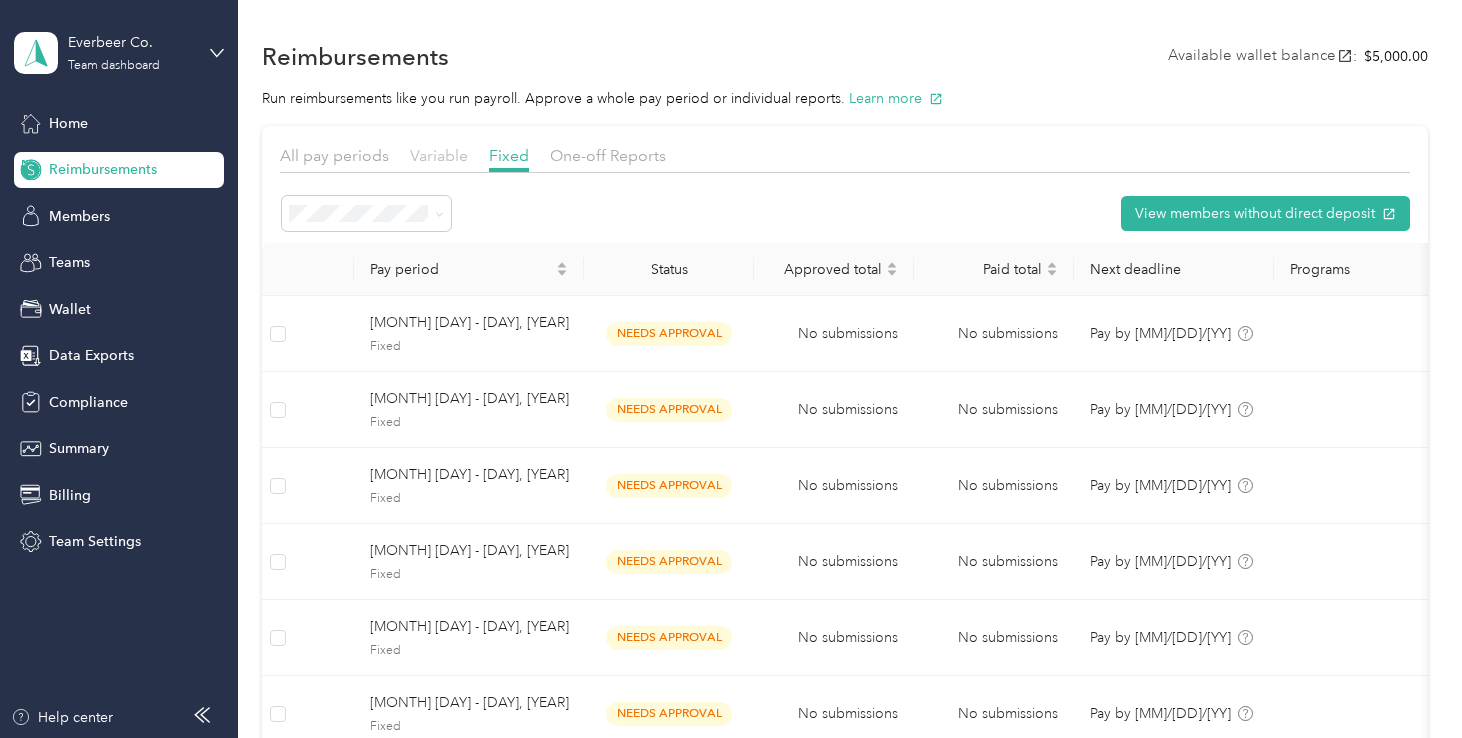 click on "Variable" at bounding box center [439, 155] 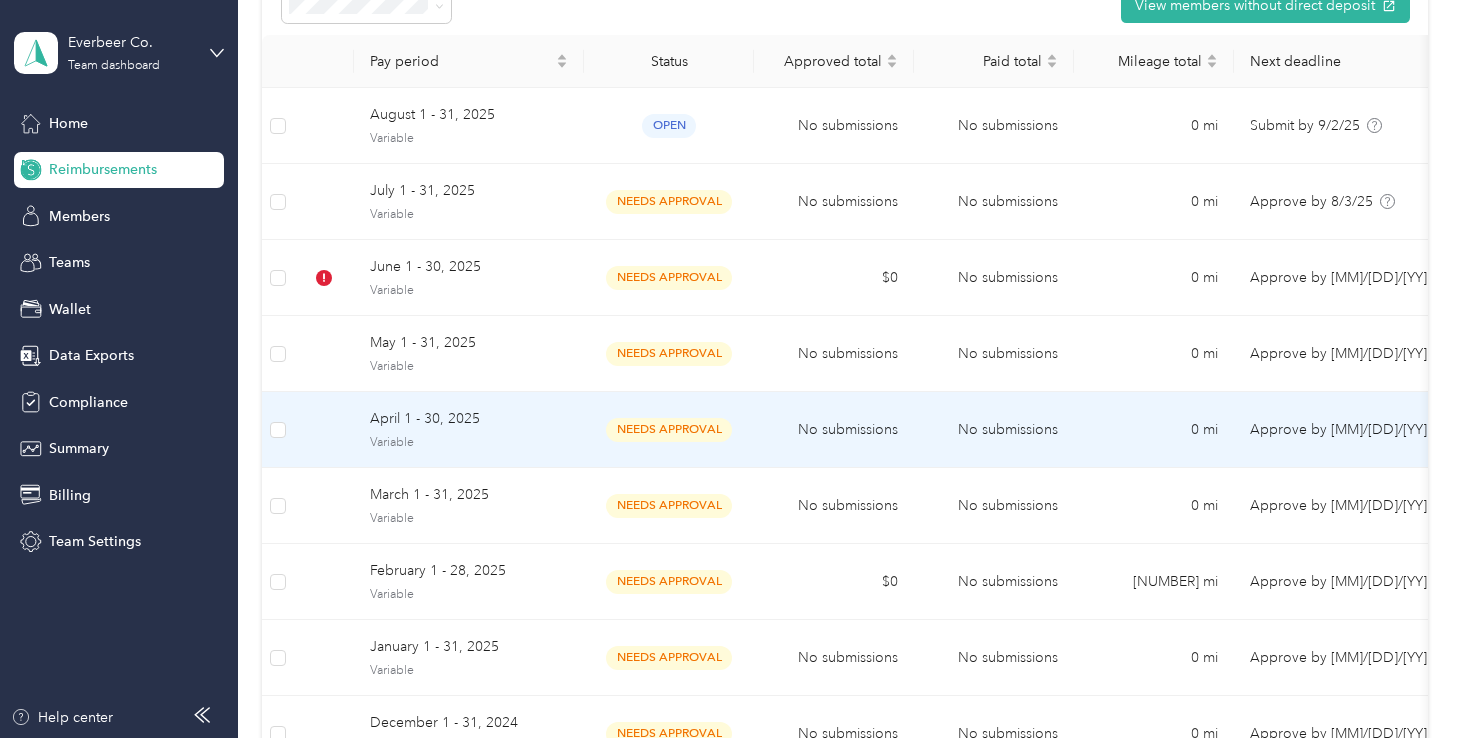 scroll, scrollTop: 211, scrollLeft: 0, axis: vertical 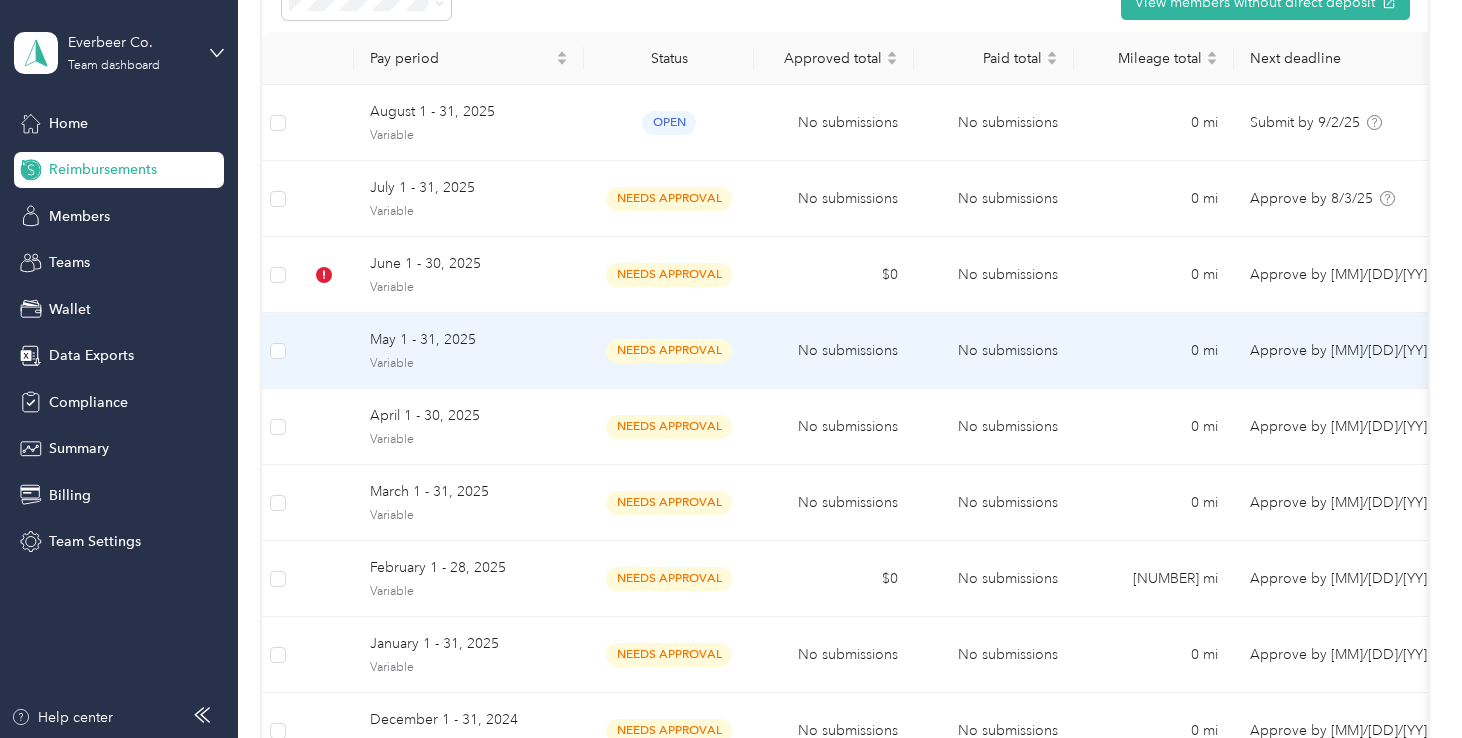 click on "needs approval" at bounding box center [669, 350] 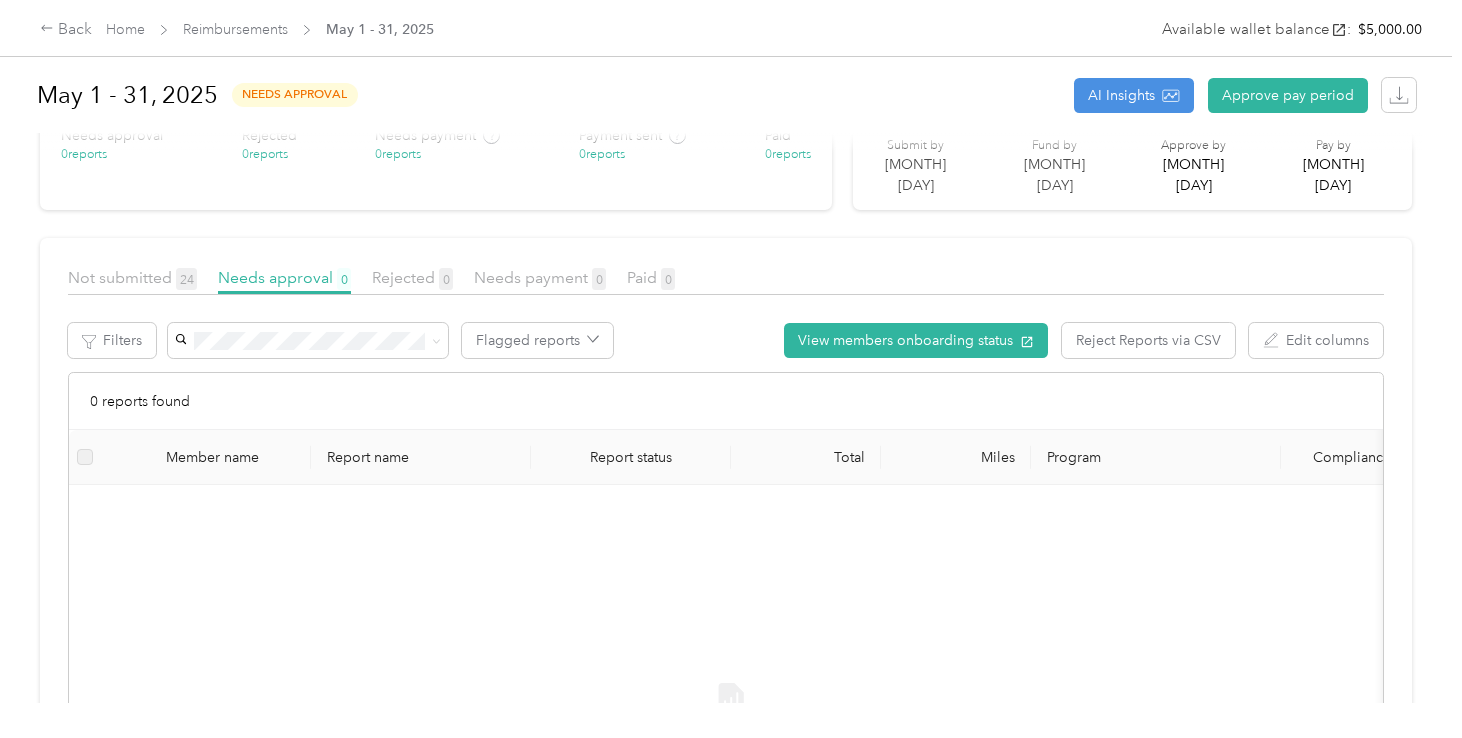 scroll, scrollTop: 0, scrollLeft: 0, axis: both 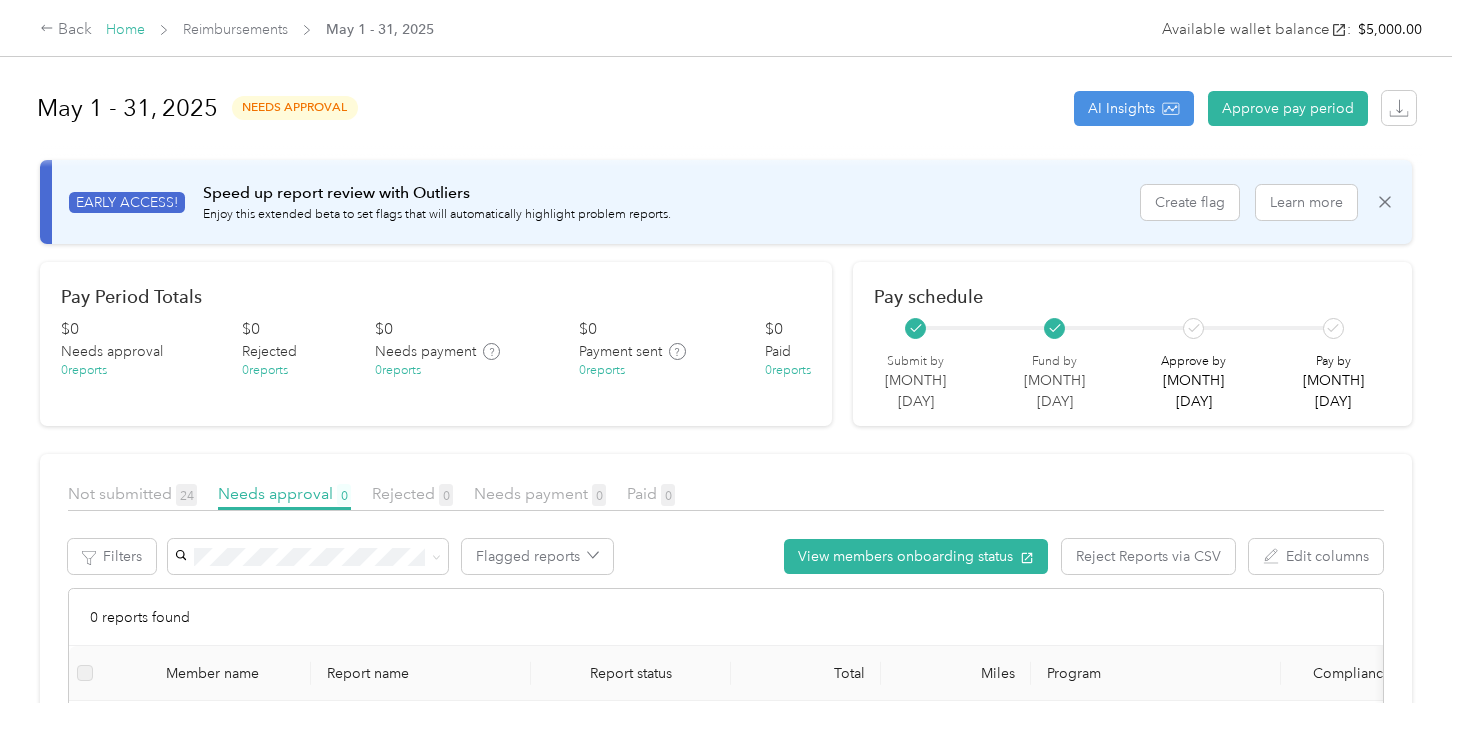 click on "Home" at bounding box center [125, 29] 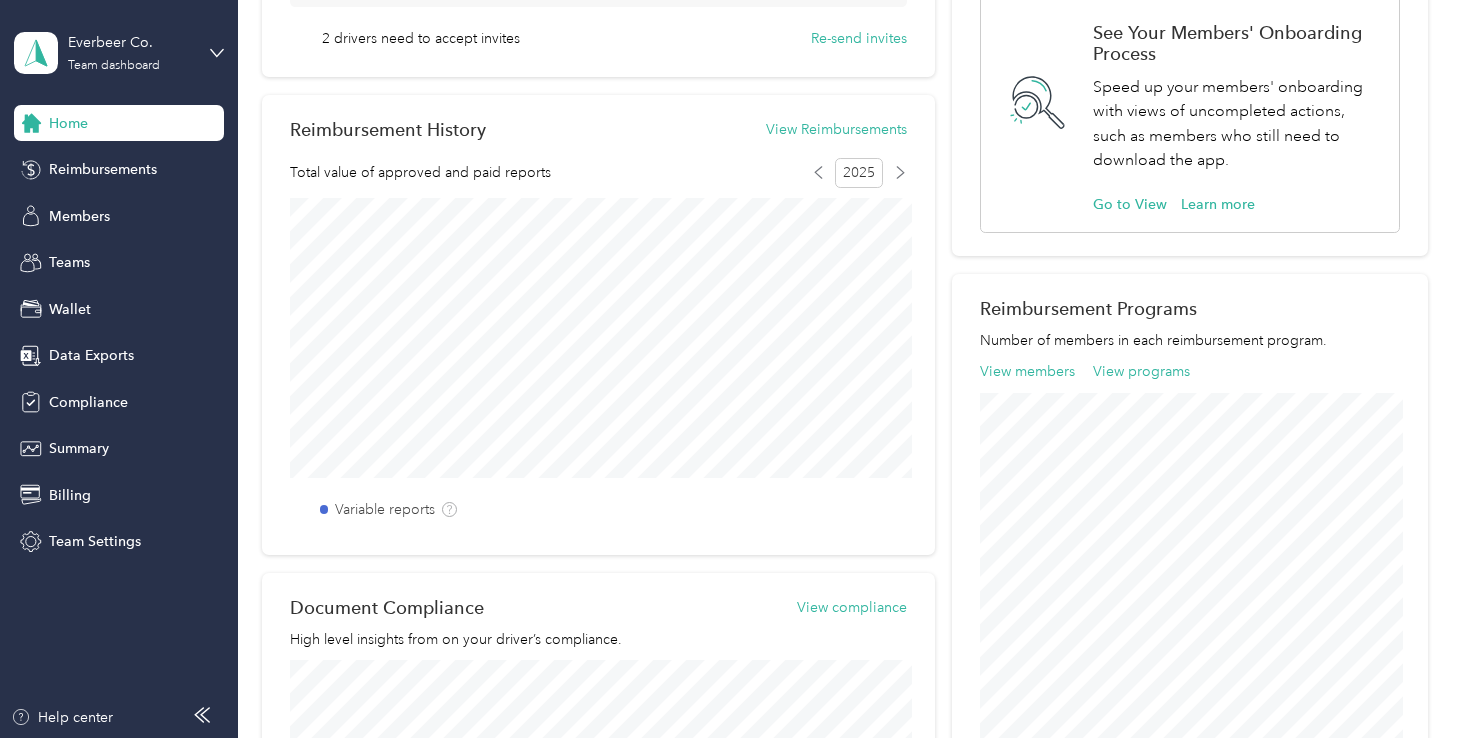 scroll, scrollTop: 463, scrollLeft: 0, axis: vertical 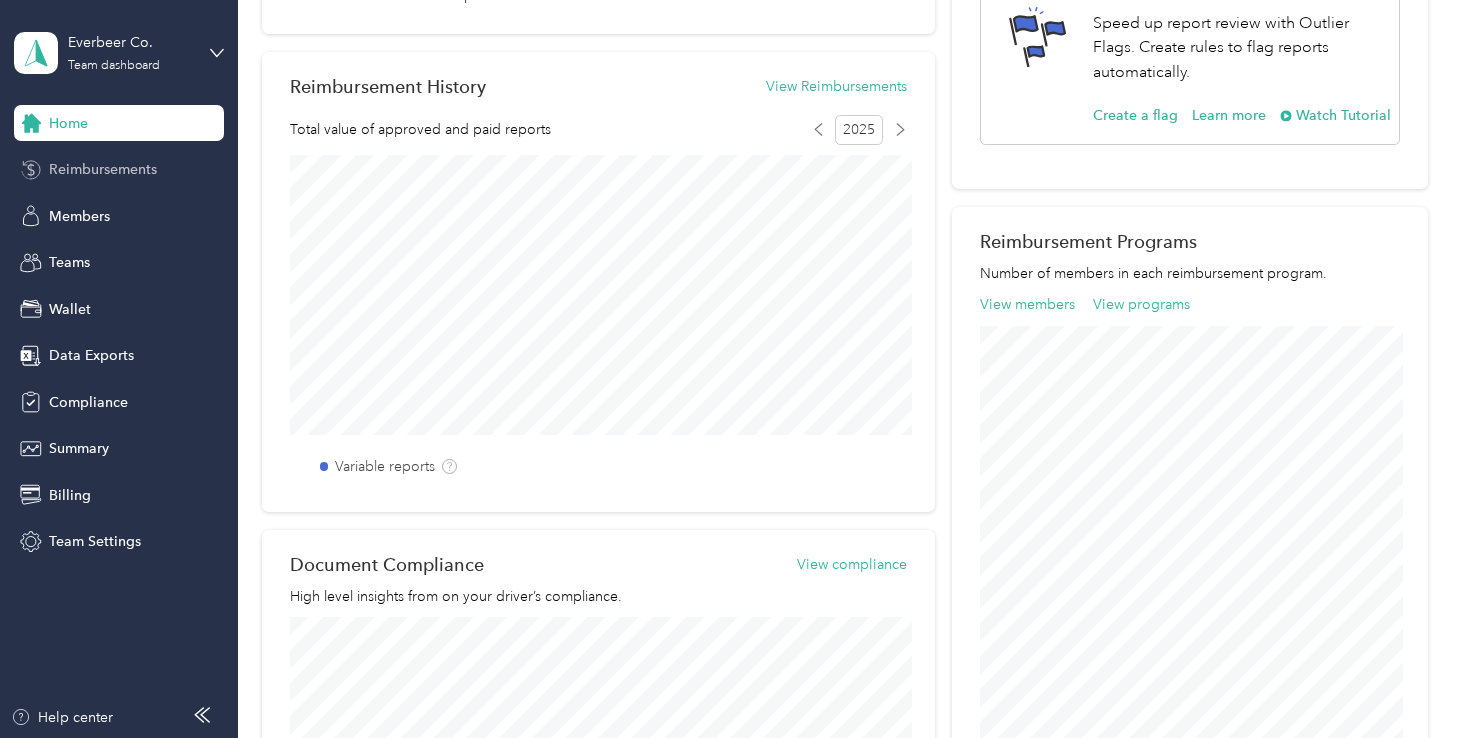 click on "Reimbursements" at bounding box center (119, 170) 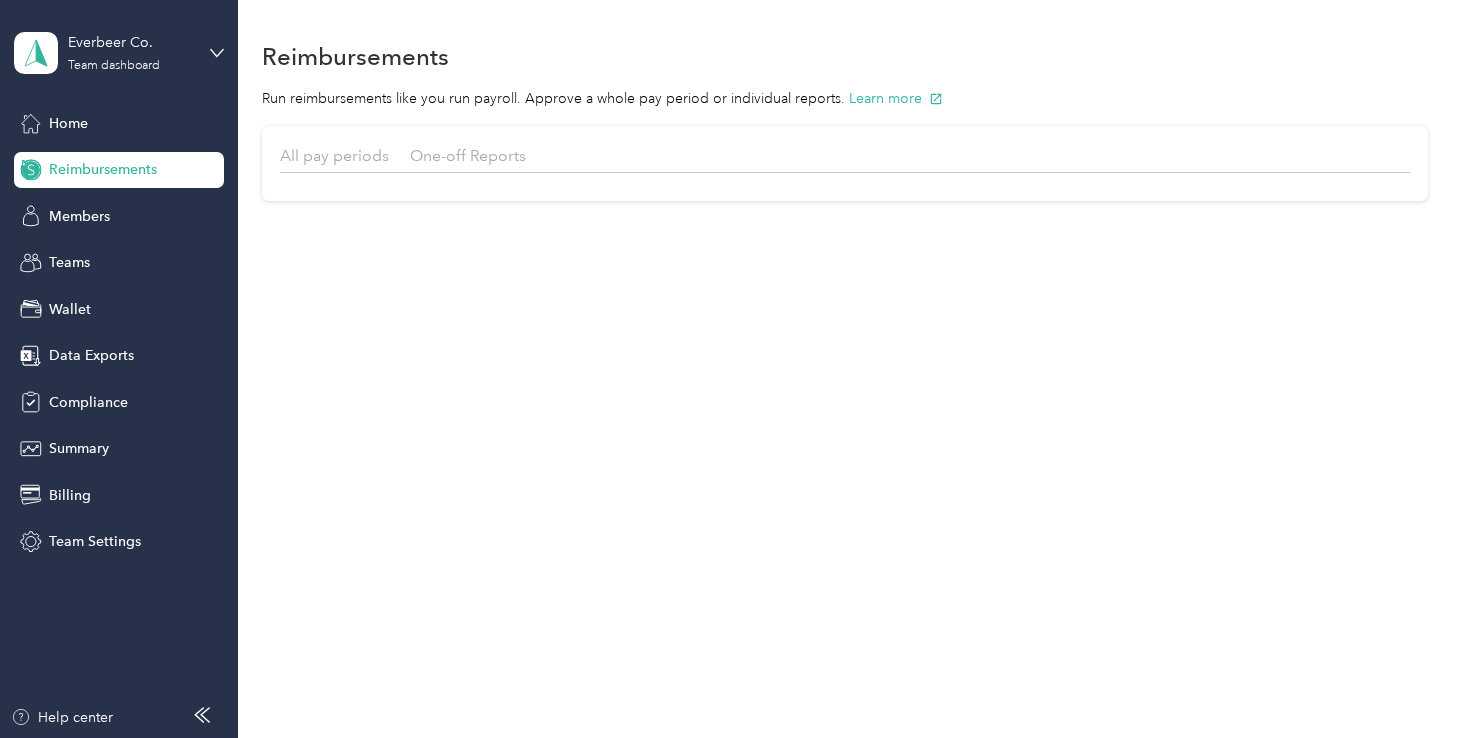scroll, scrollTop: 0, scrollLeft: 0, axis: both 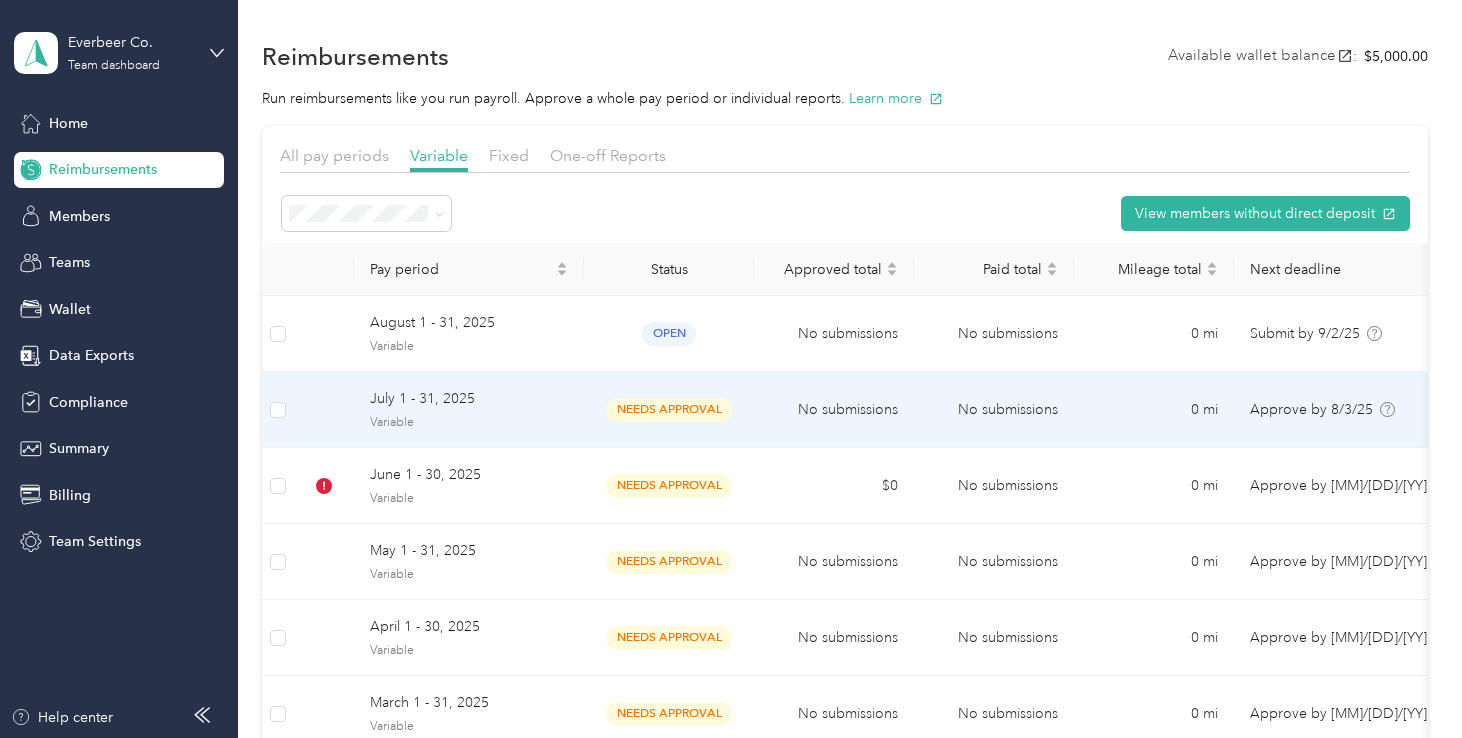 click on "needs approval" at bounding box center [669, 410] 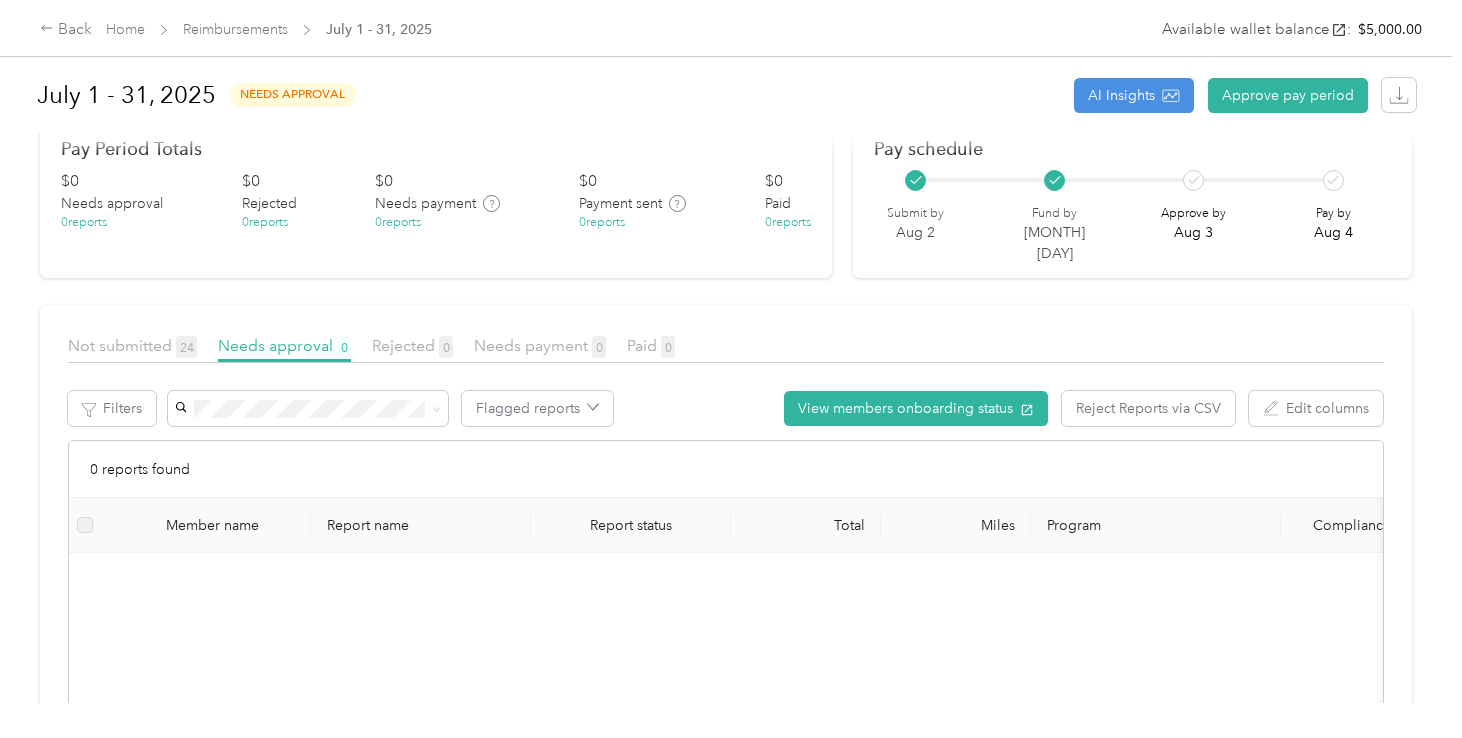 scroll, scrollTop: 177, scrollLeft: 0, axis: vertical 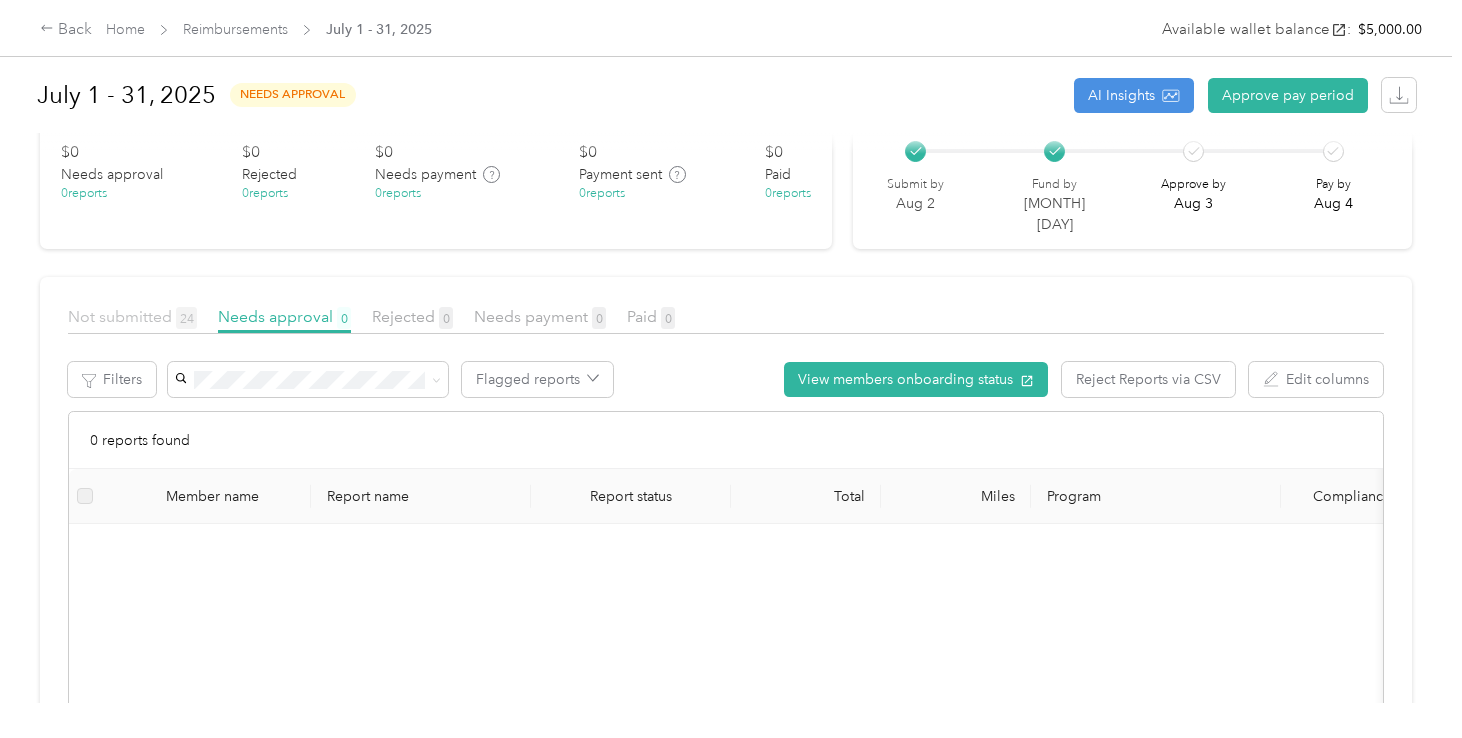 click on "Not submitted   [NUMBER]" at bounding box center [132, 316] 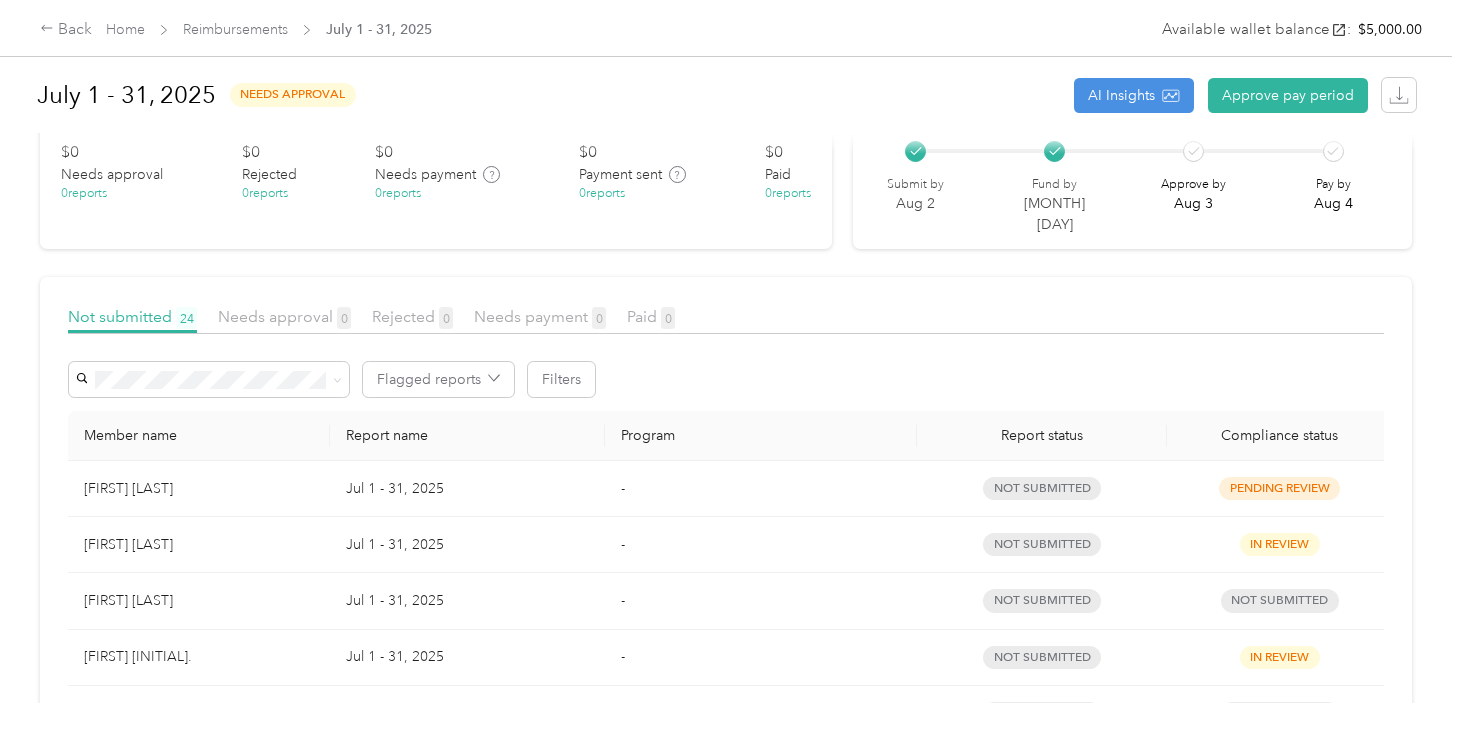 click on "Jul 1 - 31, 2025" at bounding box center [467, 489] 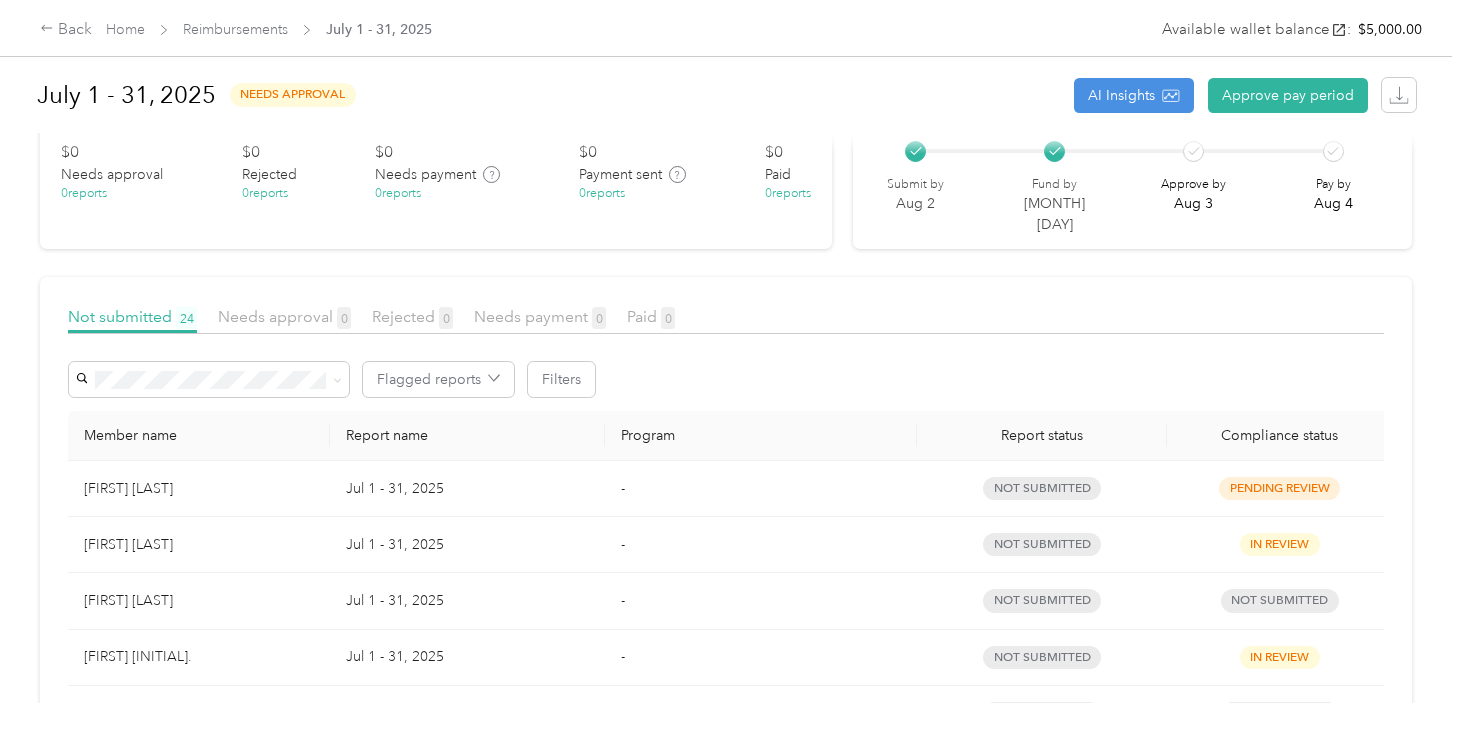click on "not submitted" at bounding box center [1042, 545] 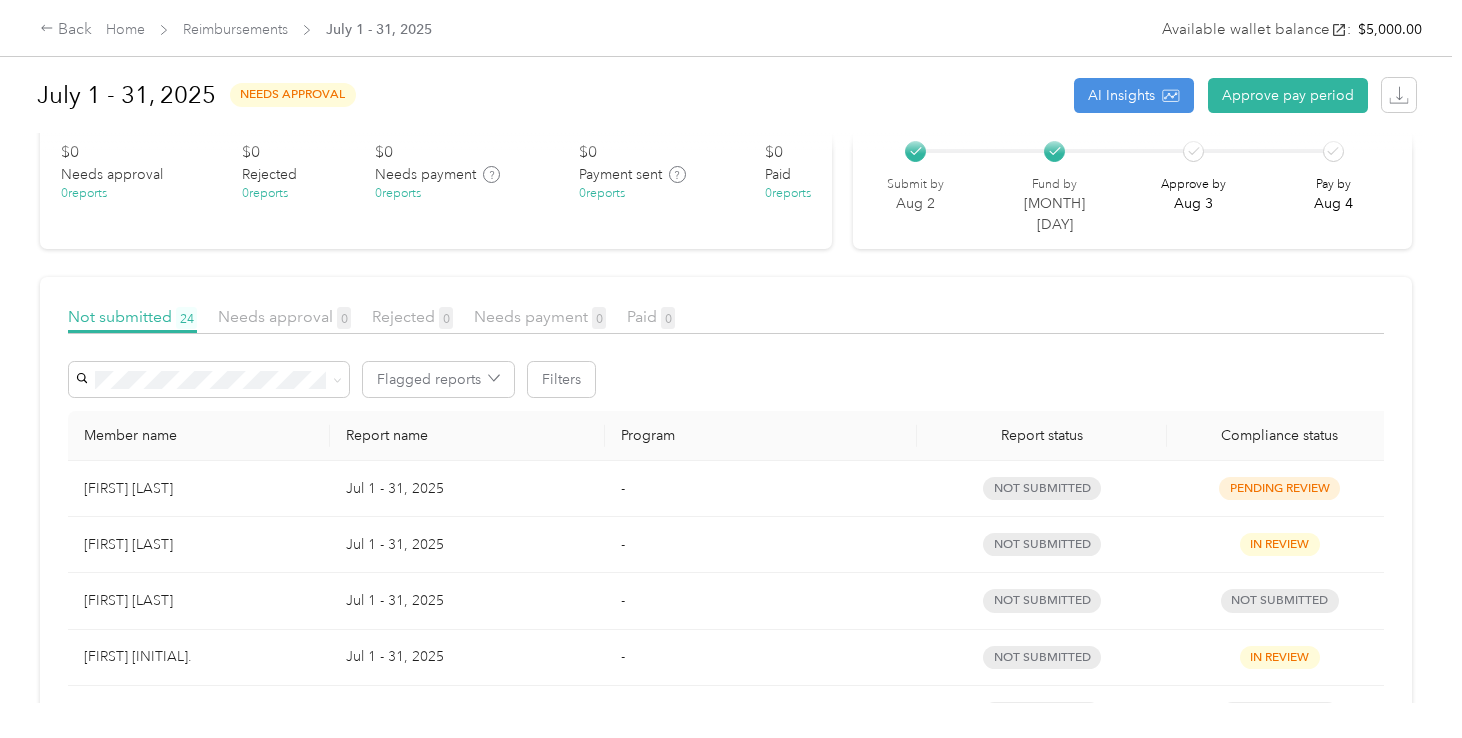 click on "not submitted" at bounding box center (1042, 489) 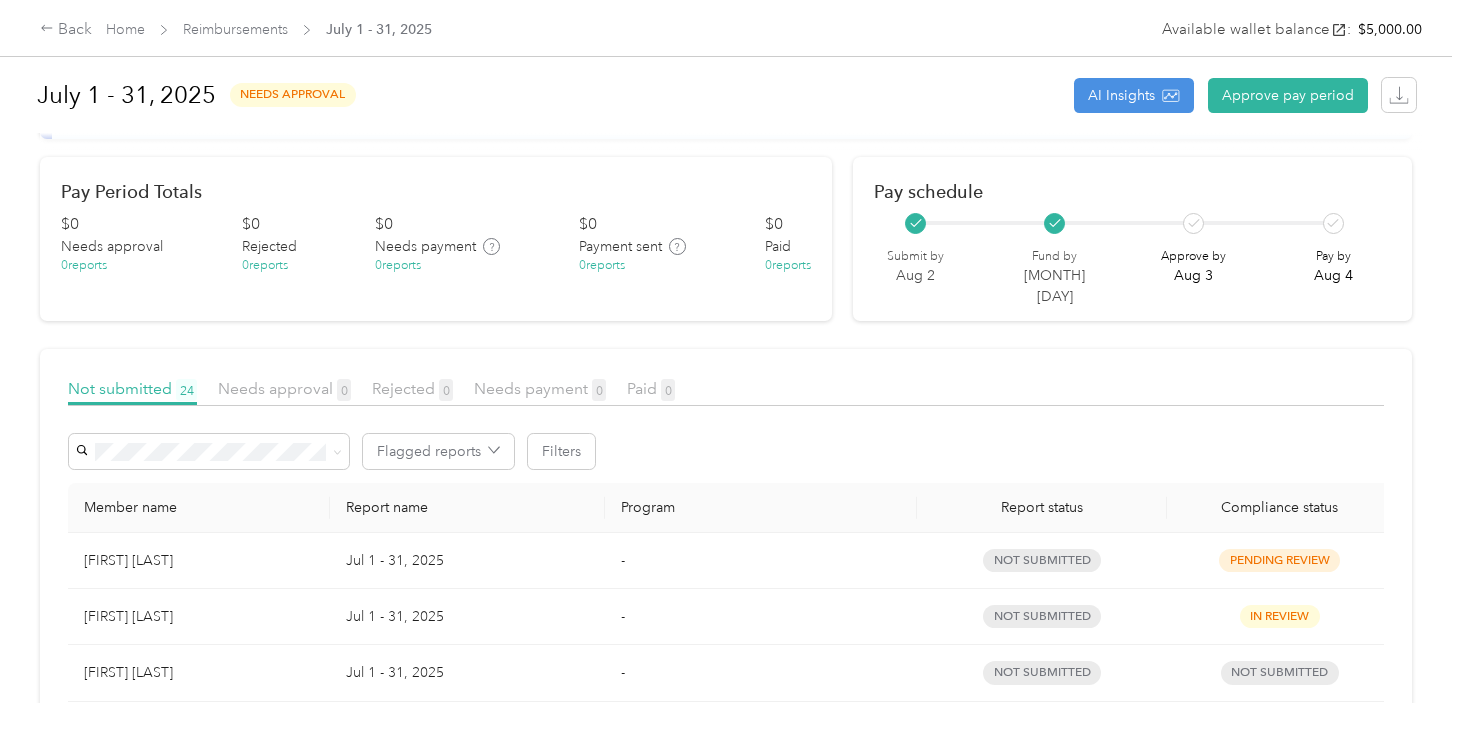 scroll, scrollTop: 0, scrollLeft: 0, axis: both 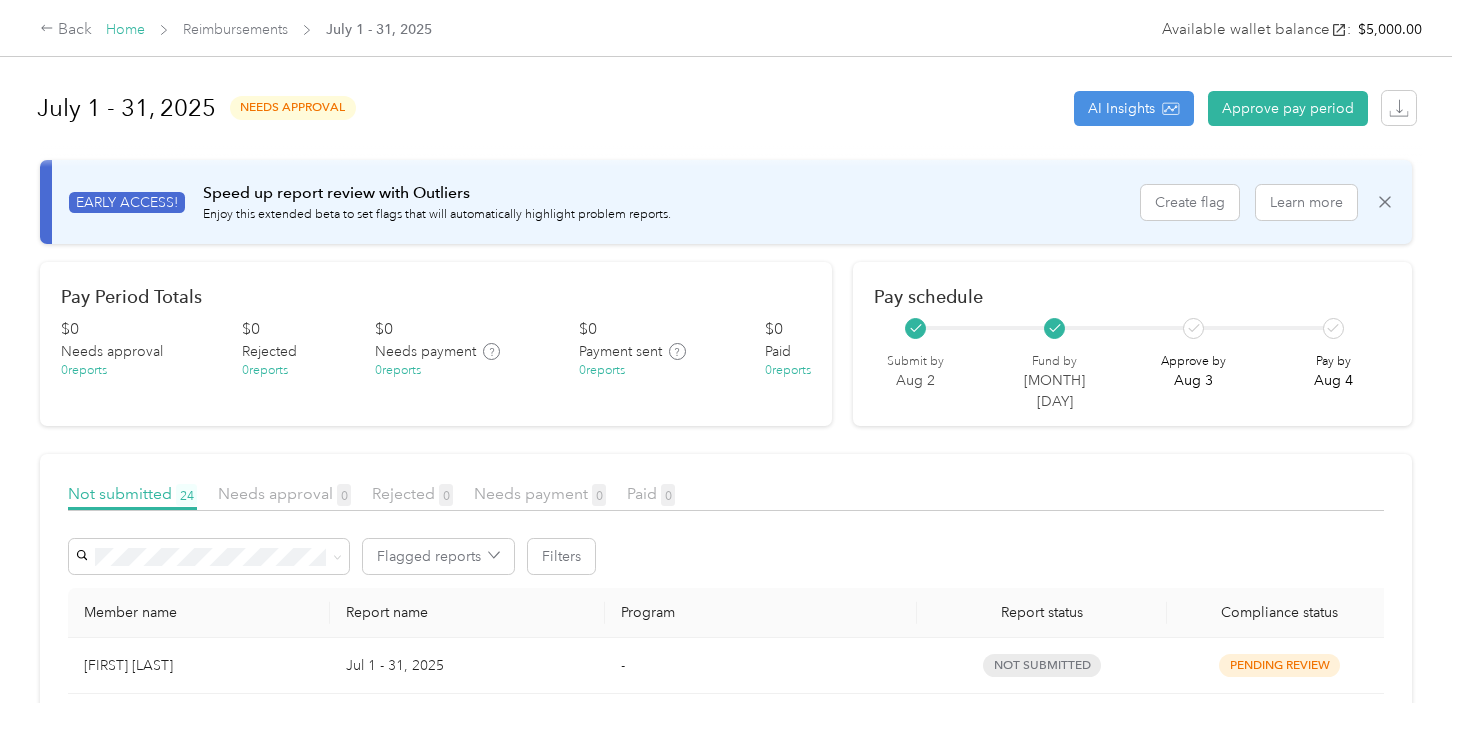 click on "Home" at bounding box center (125, 29) 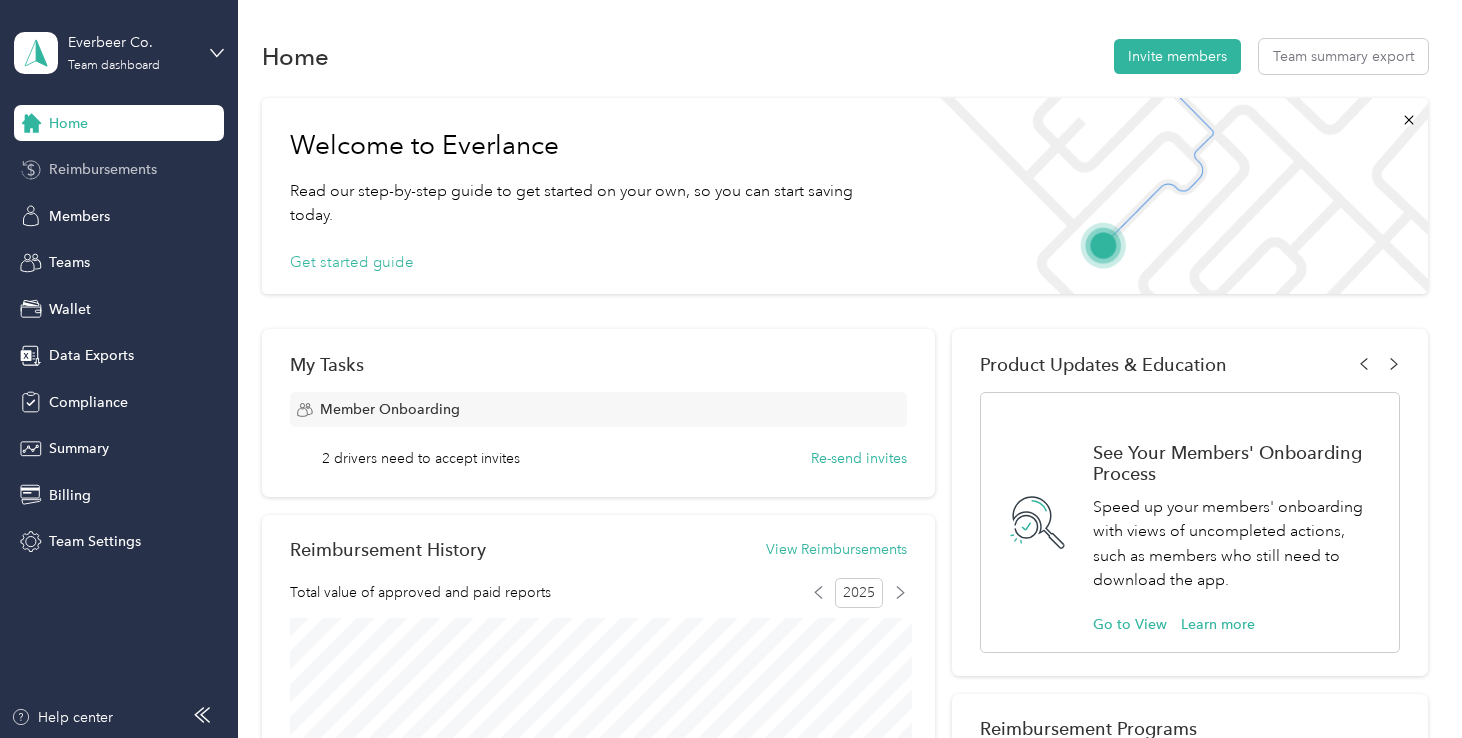 click on "Reimbursements" at bounding box center (103, 169) 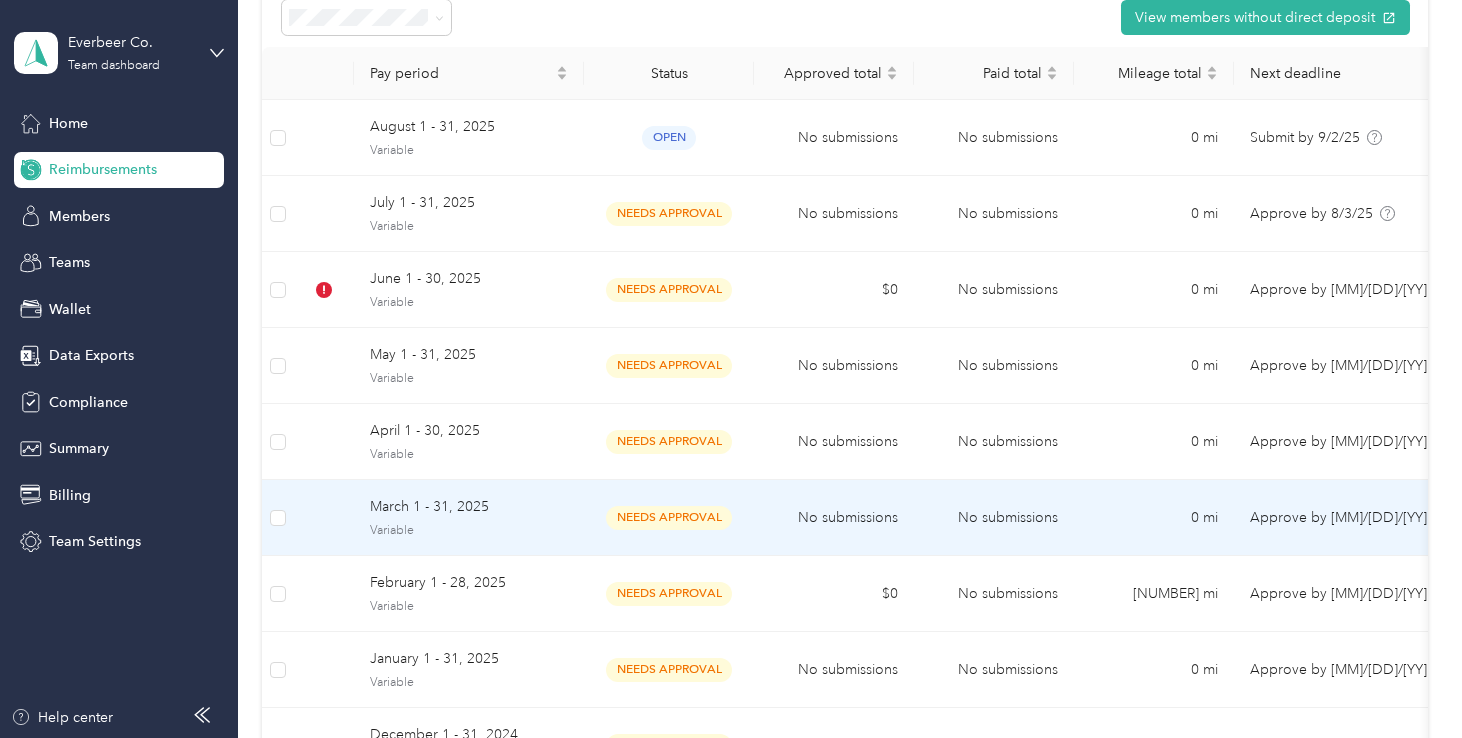 scroll, scrollTop: 262, scrollLeft: 0, axis: vertical 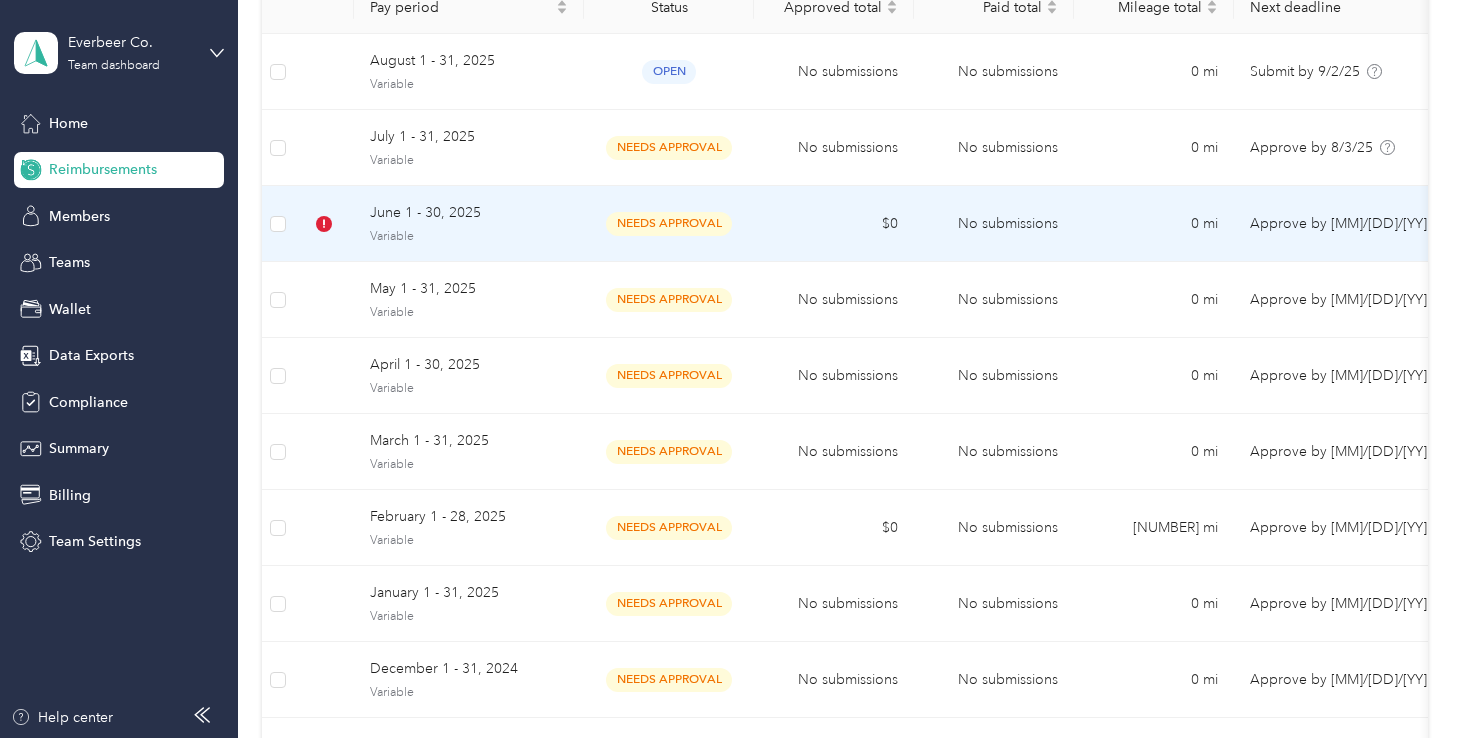 click on "$0" at bounding box center [834, 224] 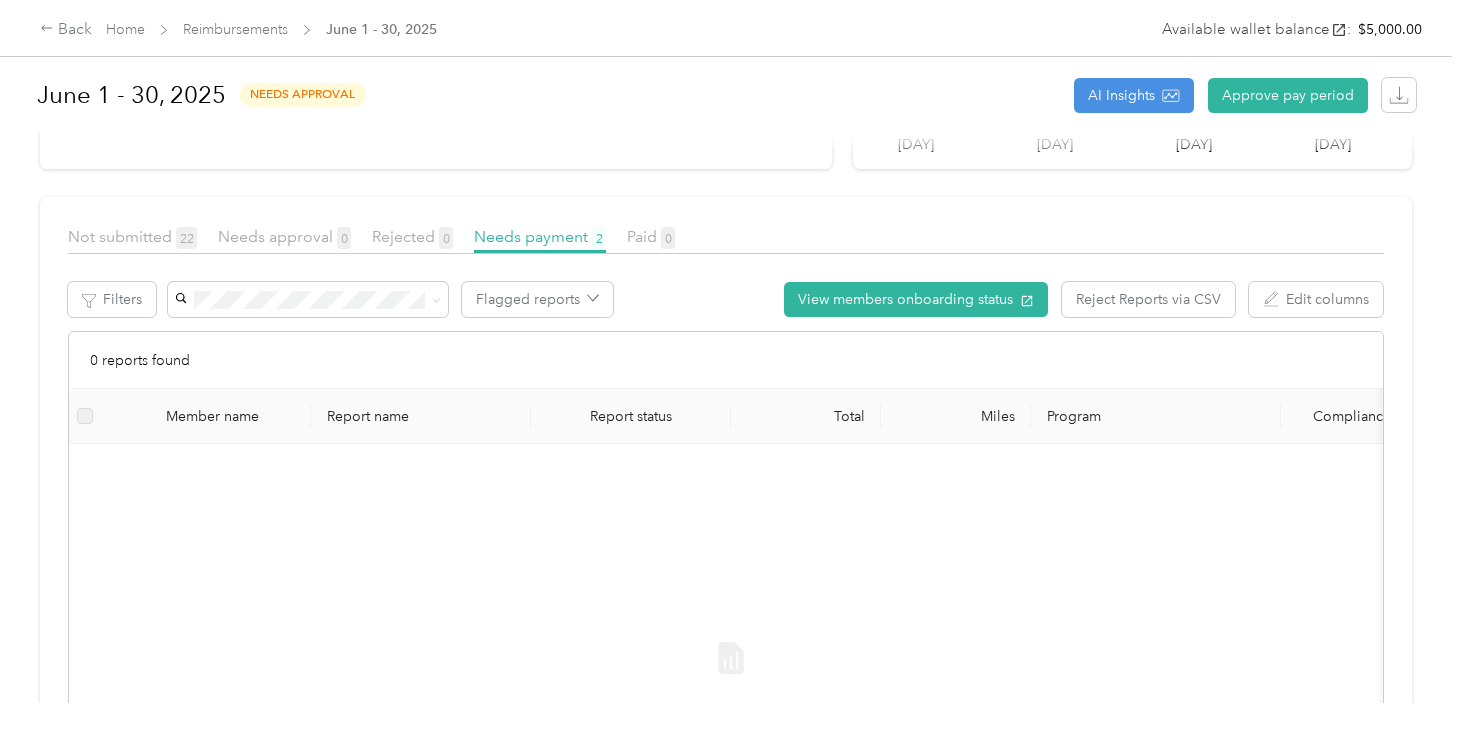 scroll, scrollTop: 367, scrollLeft: 0, axis: vertical 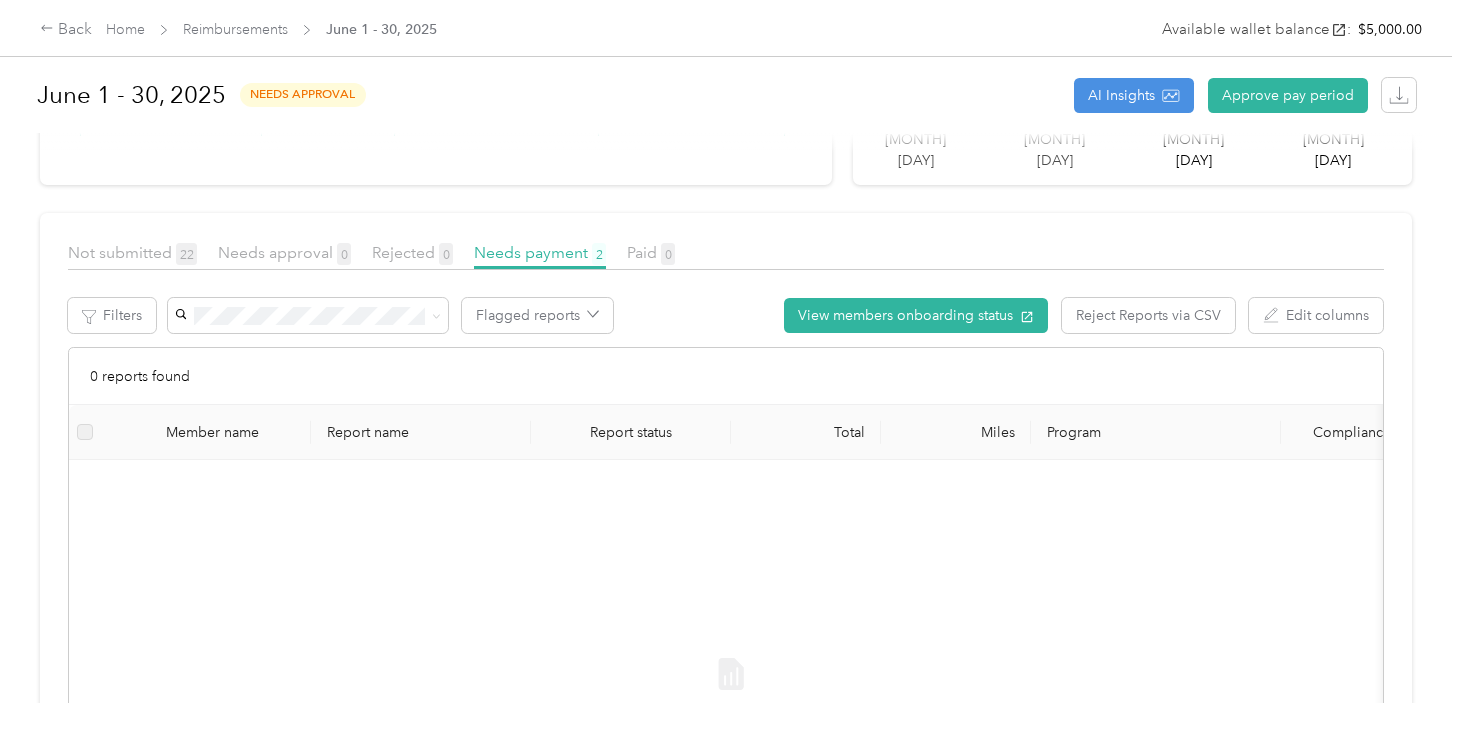 click at bounding box center [726, 275] 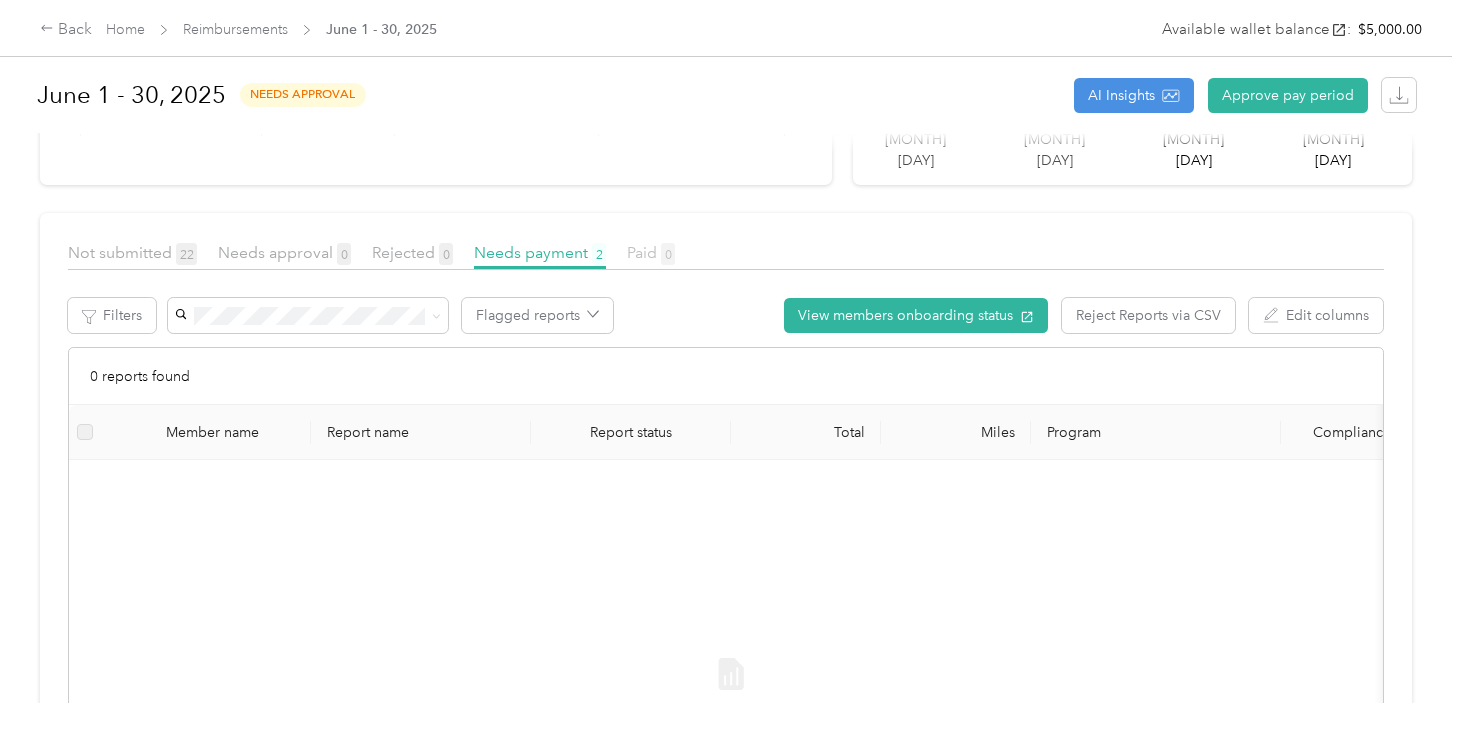 click on "Paid   0" at bounding box center (651, 252) 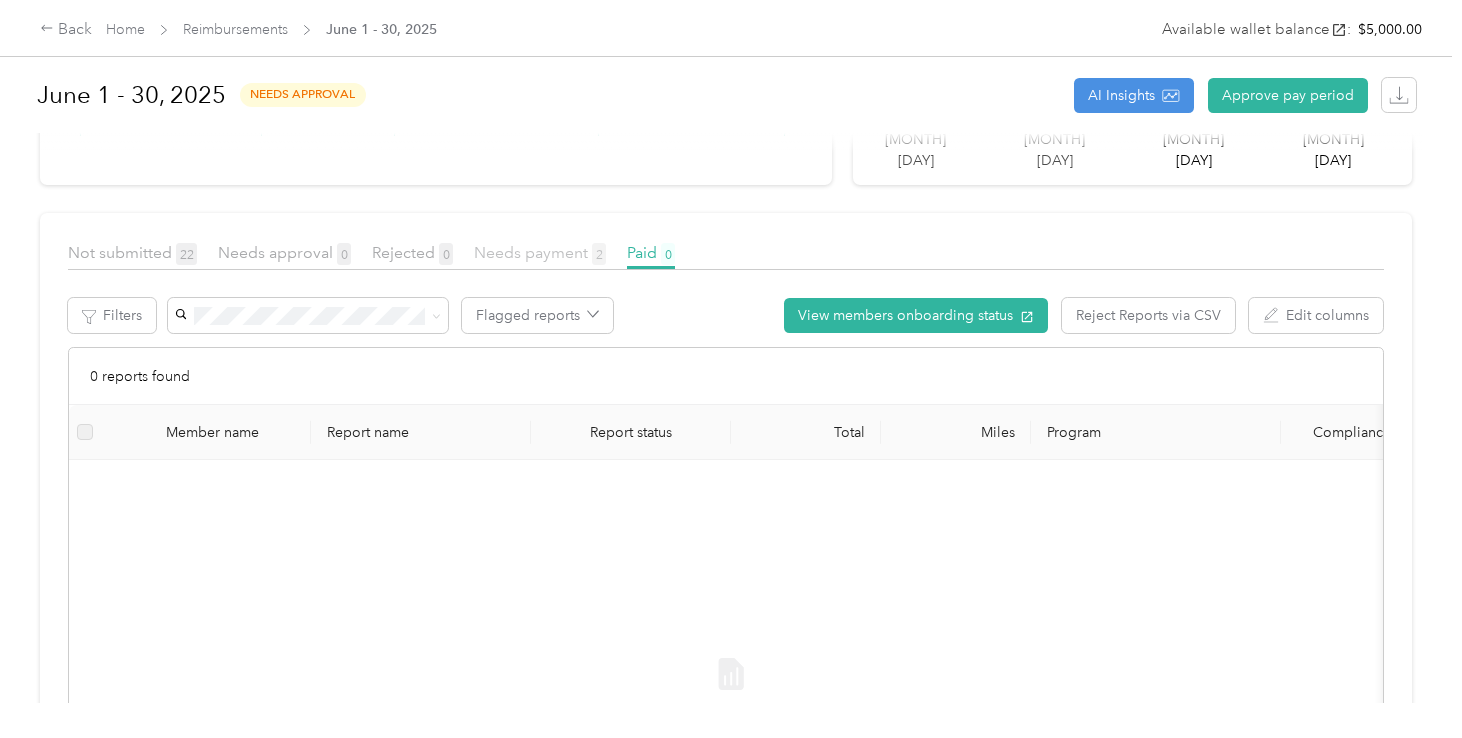 click on "Needs payment   2" at bounding box center [540, 252] 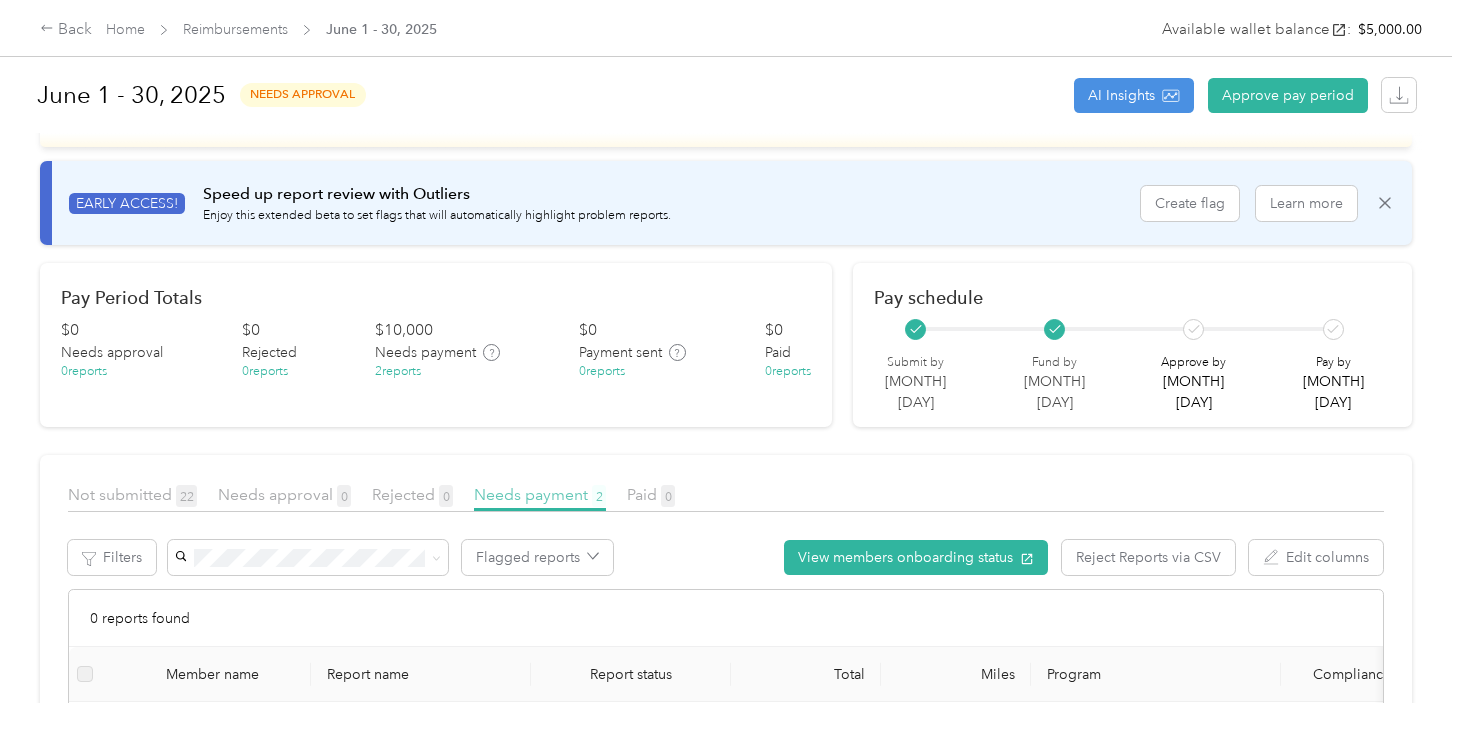 scroll, scrollTop: 132, scrollLeft: 0, axis: vertical 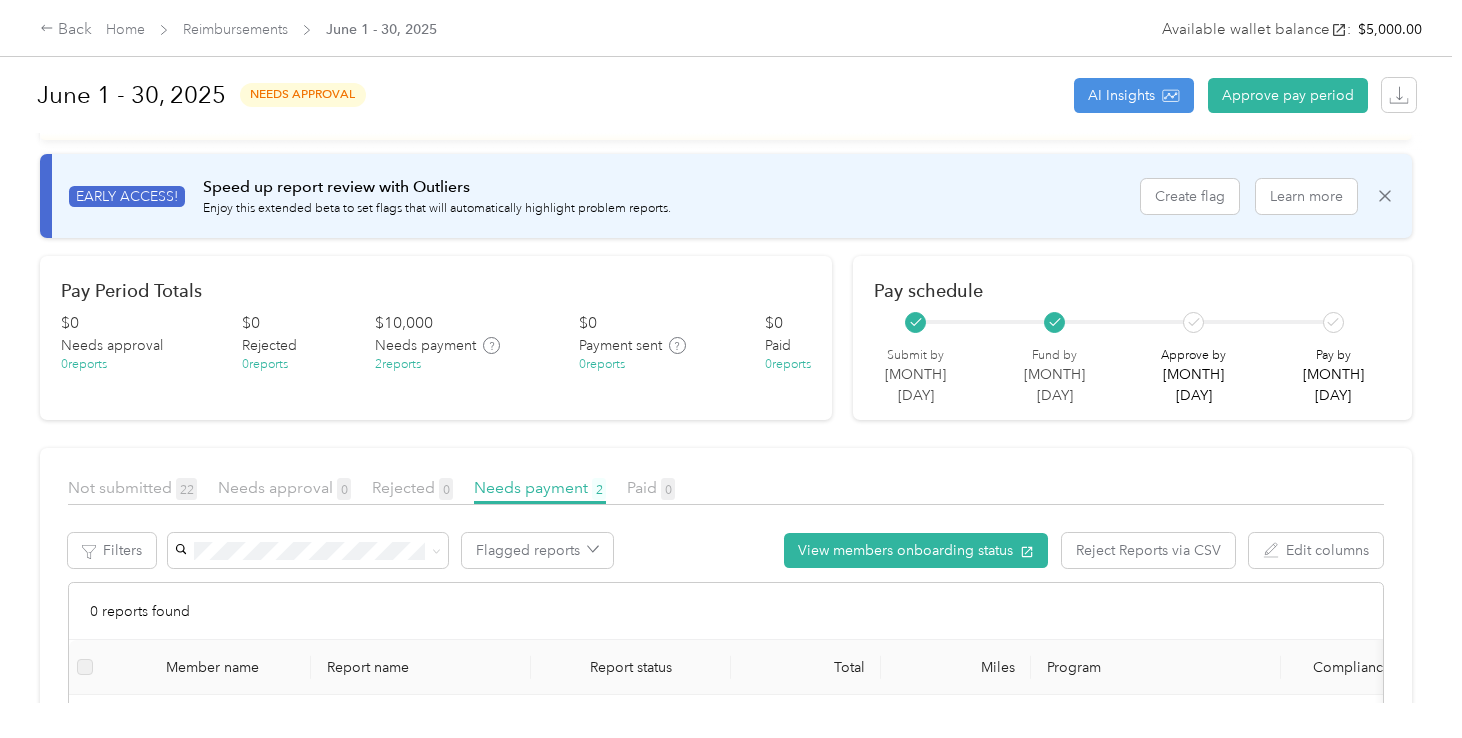 click on "[NUMBER]  reports" at bounding box center (398, 365) 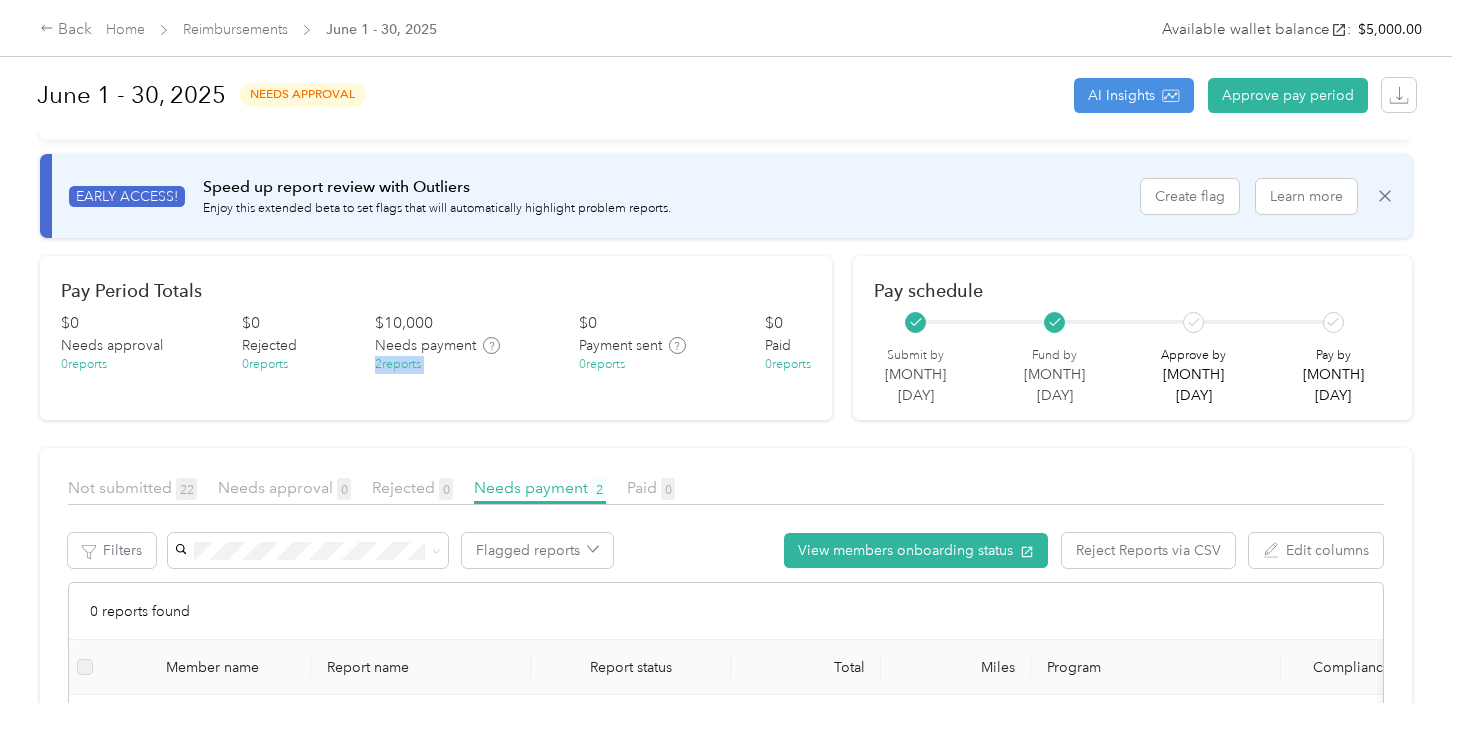click on "[NUMBER]  reports" at bounding box center (398, 365) 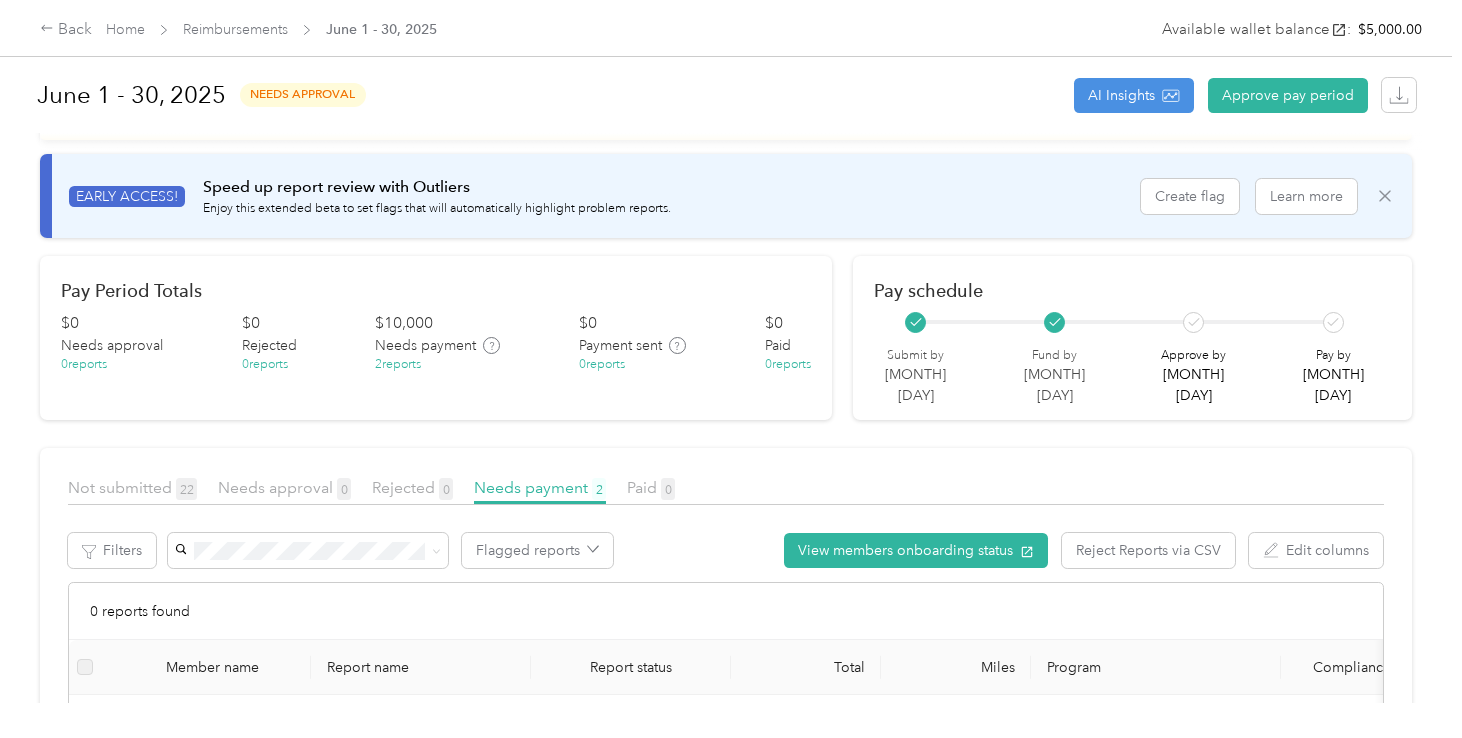 click 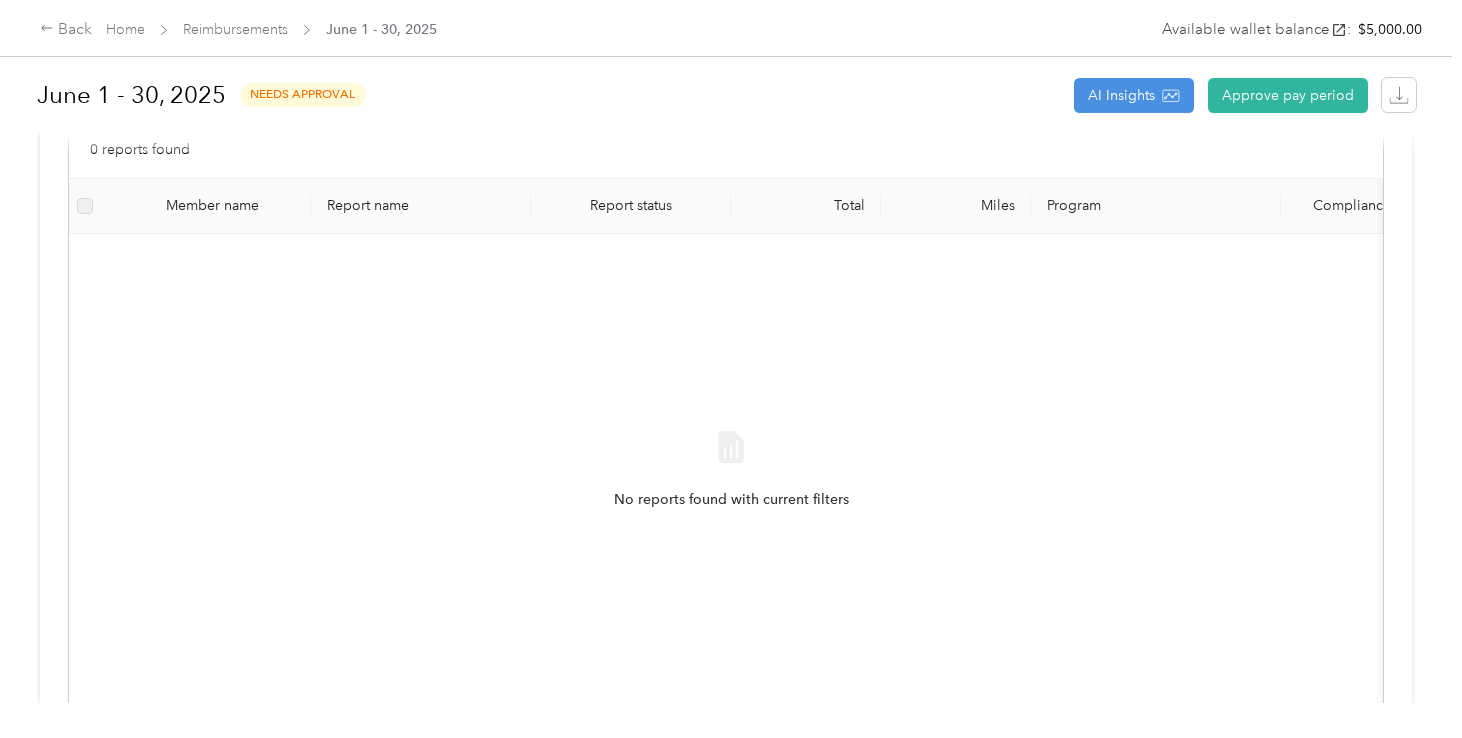 scroll, scrollTop: 540, scrollLeft: 0, axis: vertical 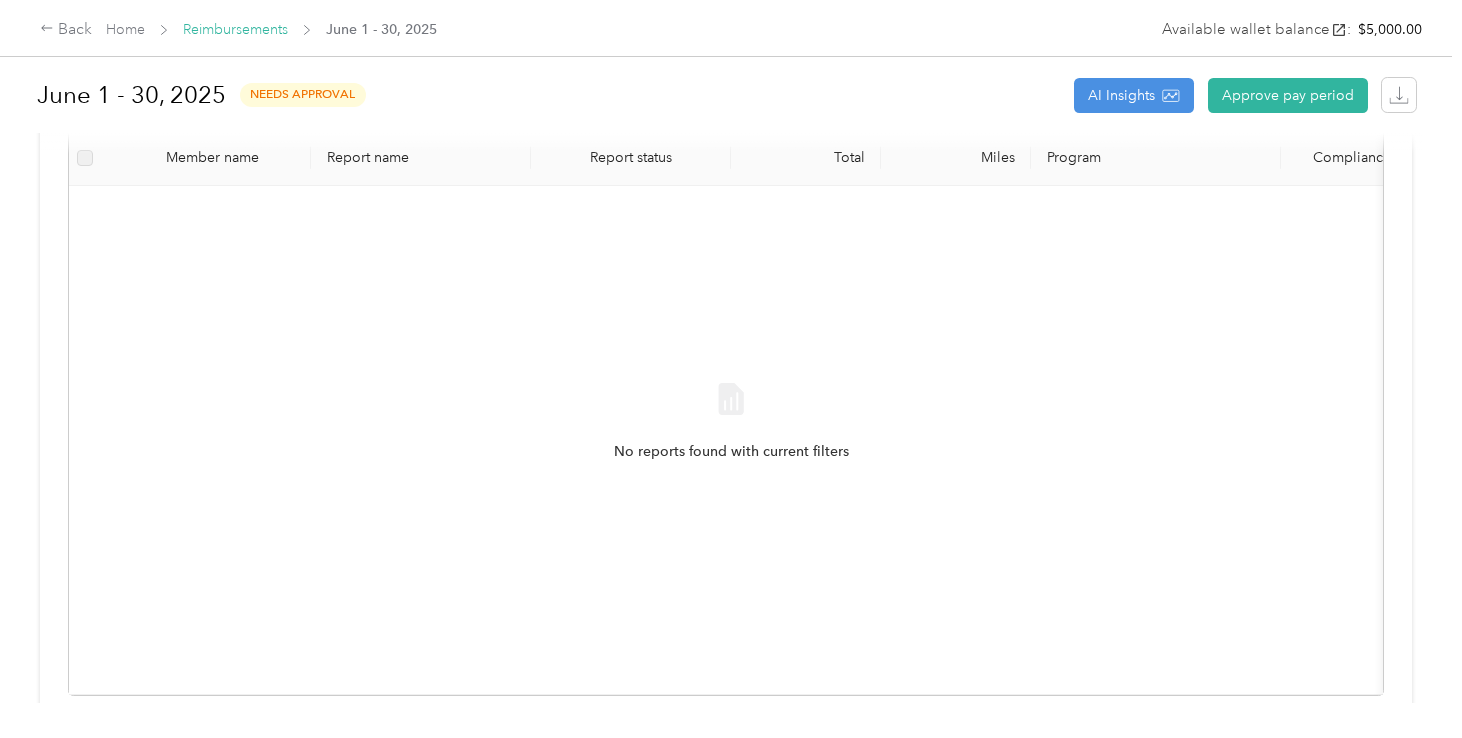 click on "Reimbursements" at bounding box center (235, 29) 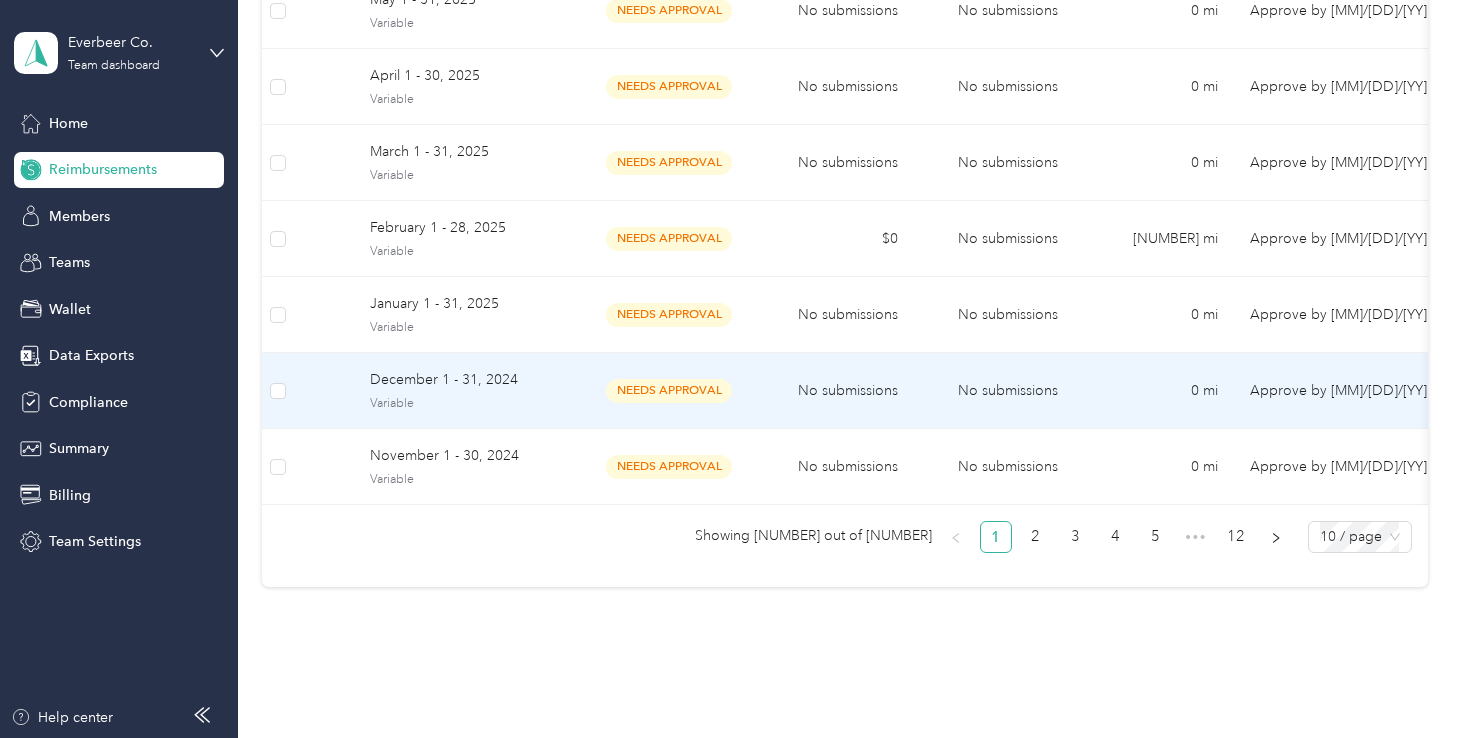 scroll, scrollTop: 550, scrollLeft: 0, axis: vertical 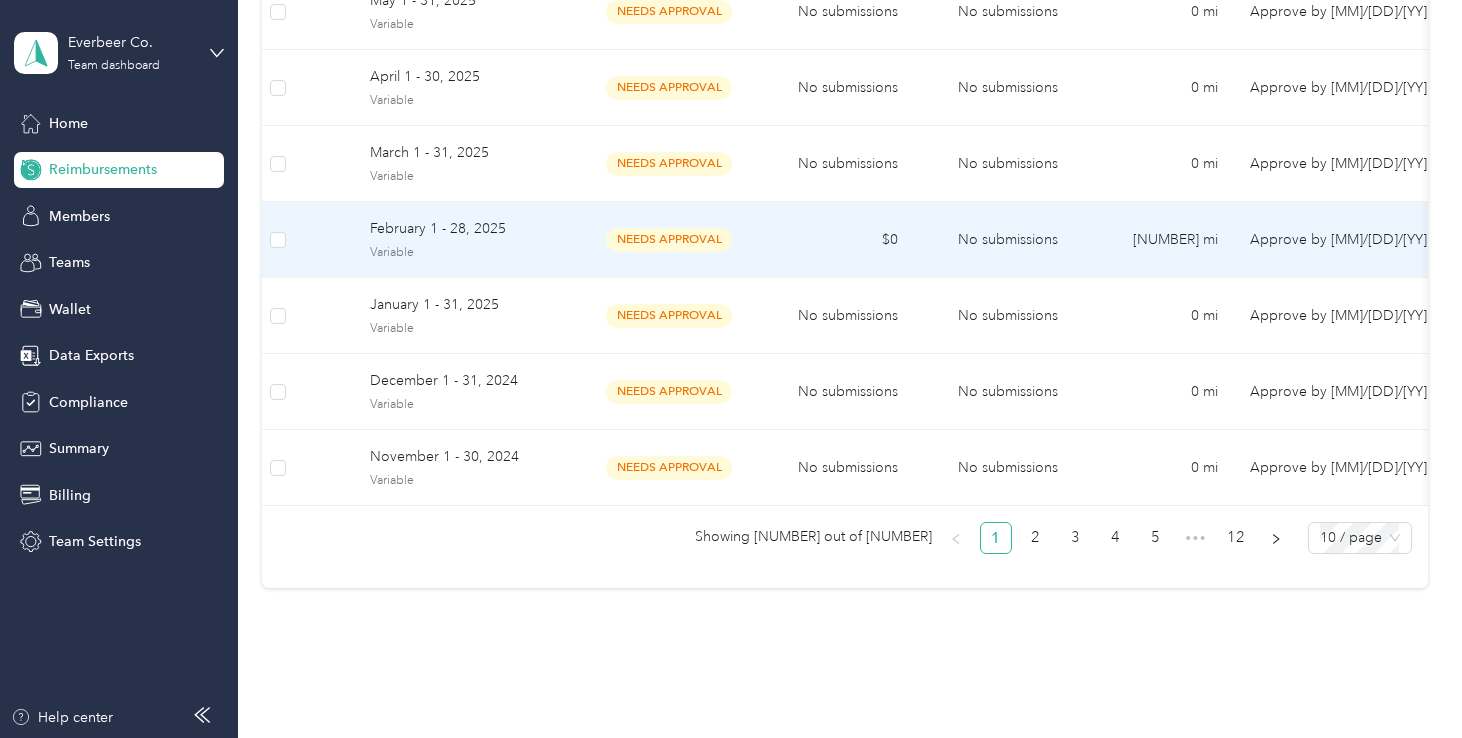 click on "[MONTH] [DAY] - [DAY], [YEAR] Variable" at bounding box center (469, 240) 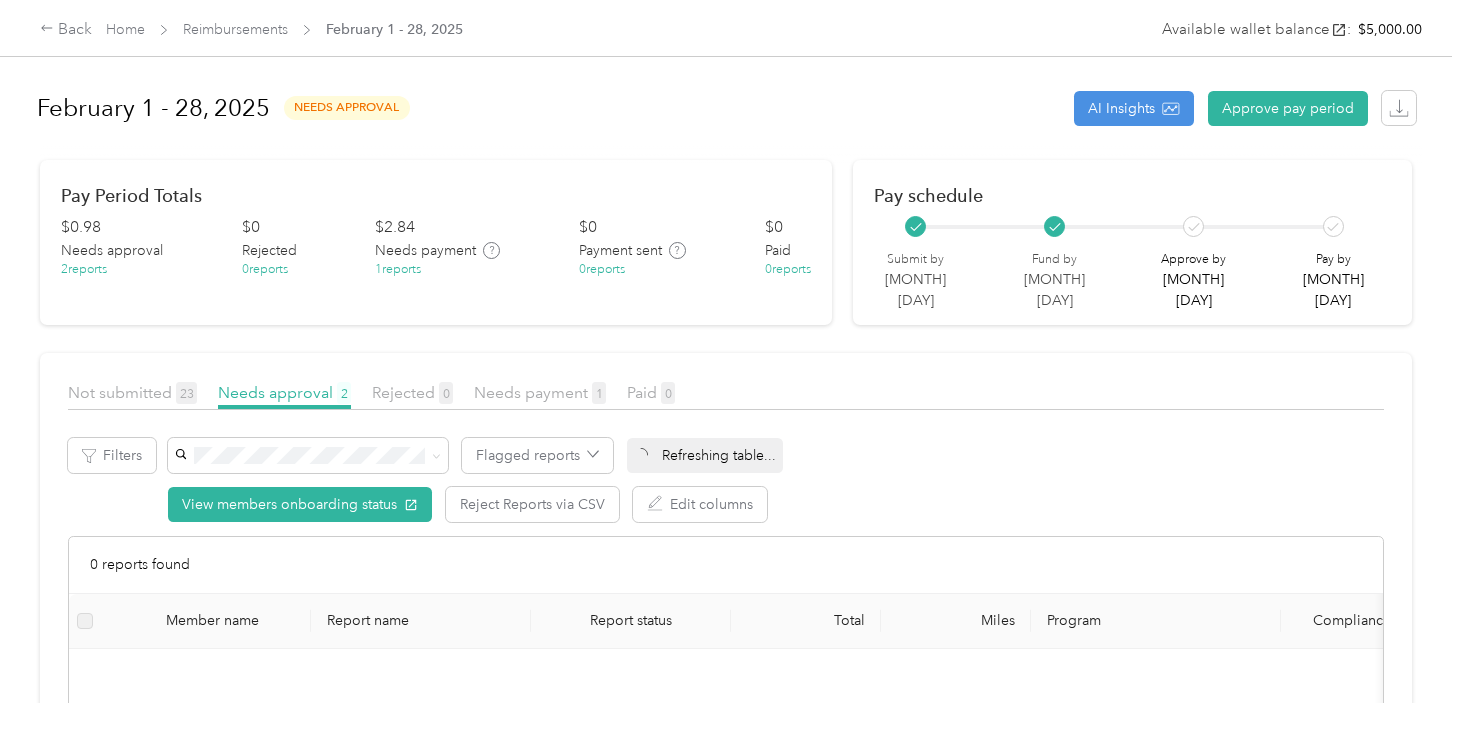 scroll, scrollTop: 121, scrollLeft: 0, axis: vertical 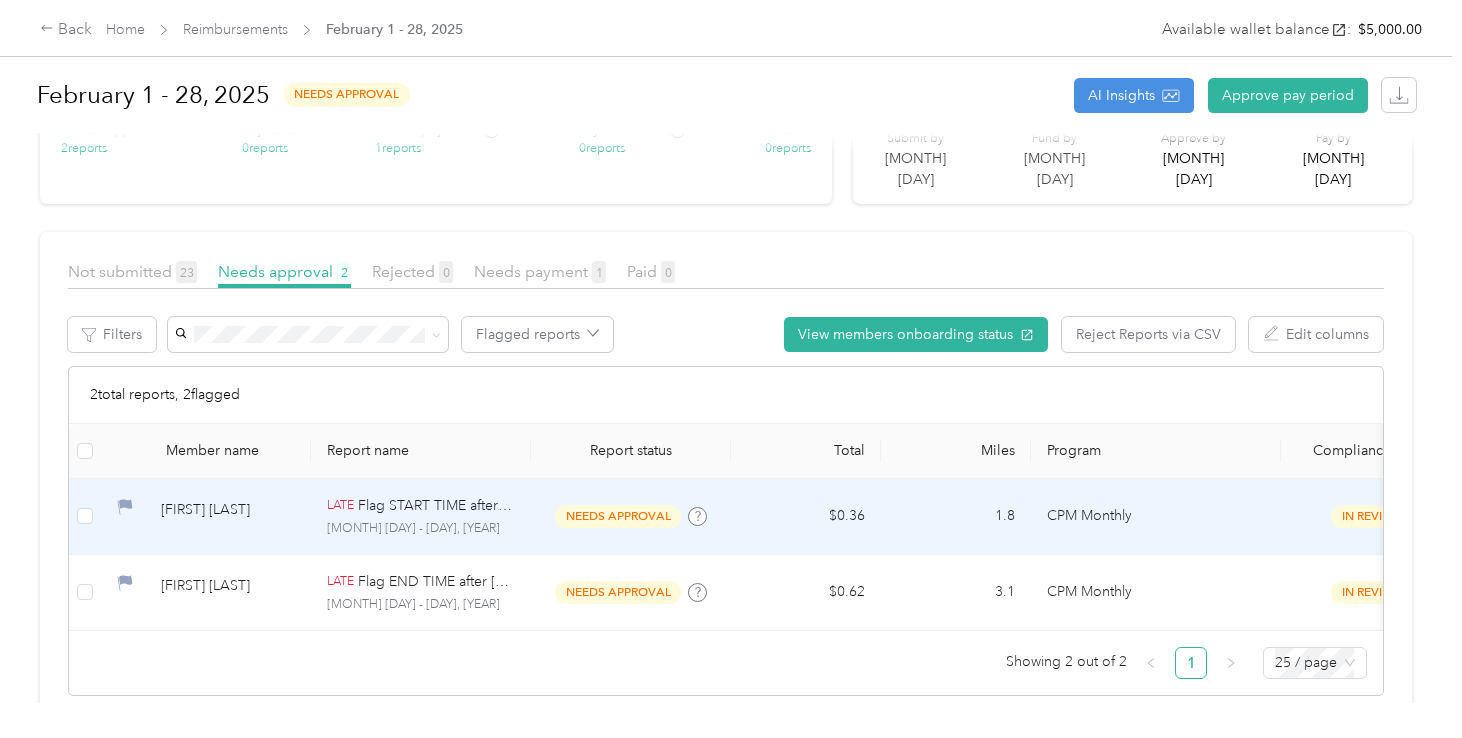 click on "needs approval" at bounding box center [618, 516] 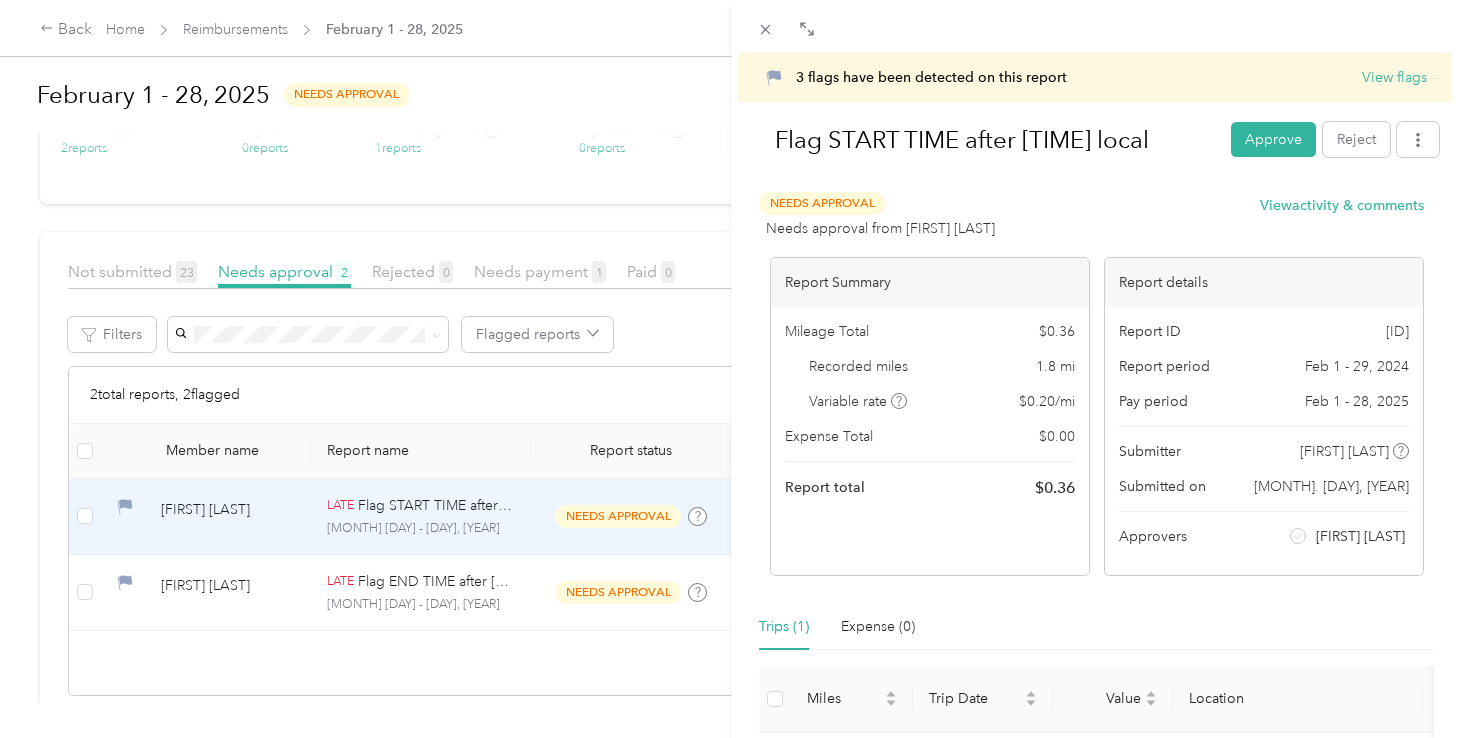 scroll, scrollTop: 216, scrollLeft: 0, axis: vertical 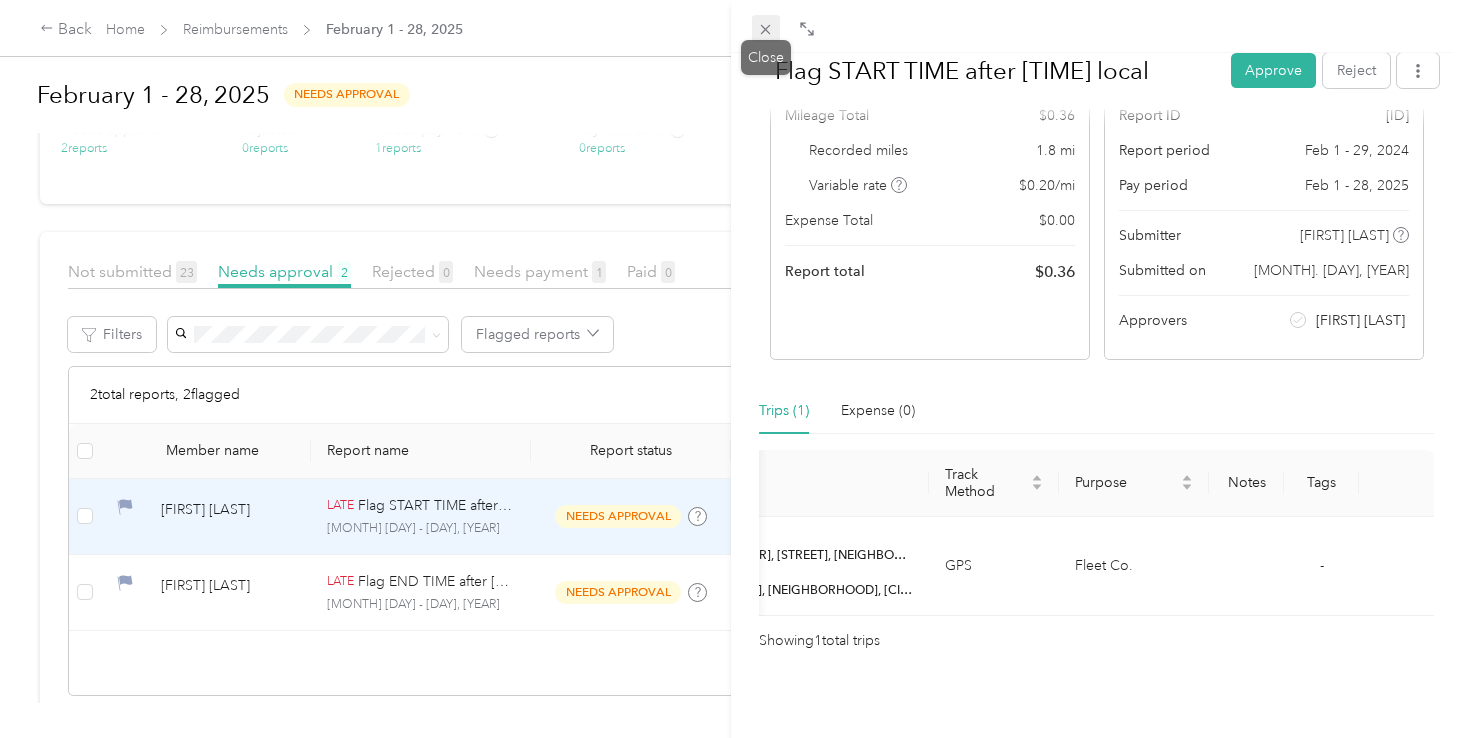 click 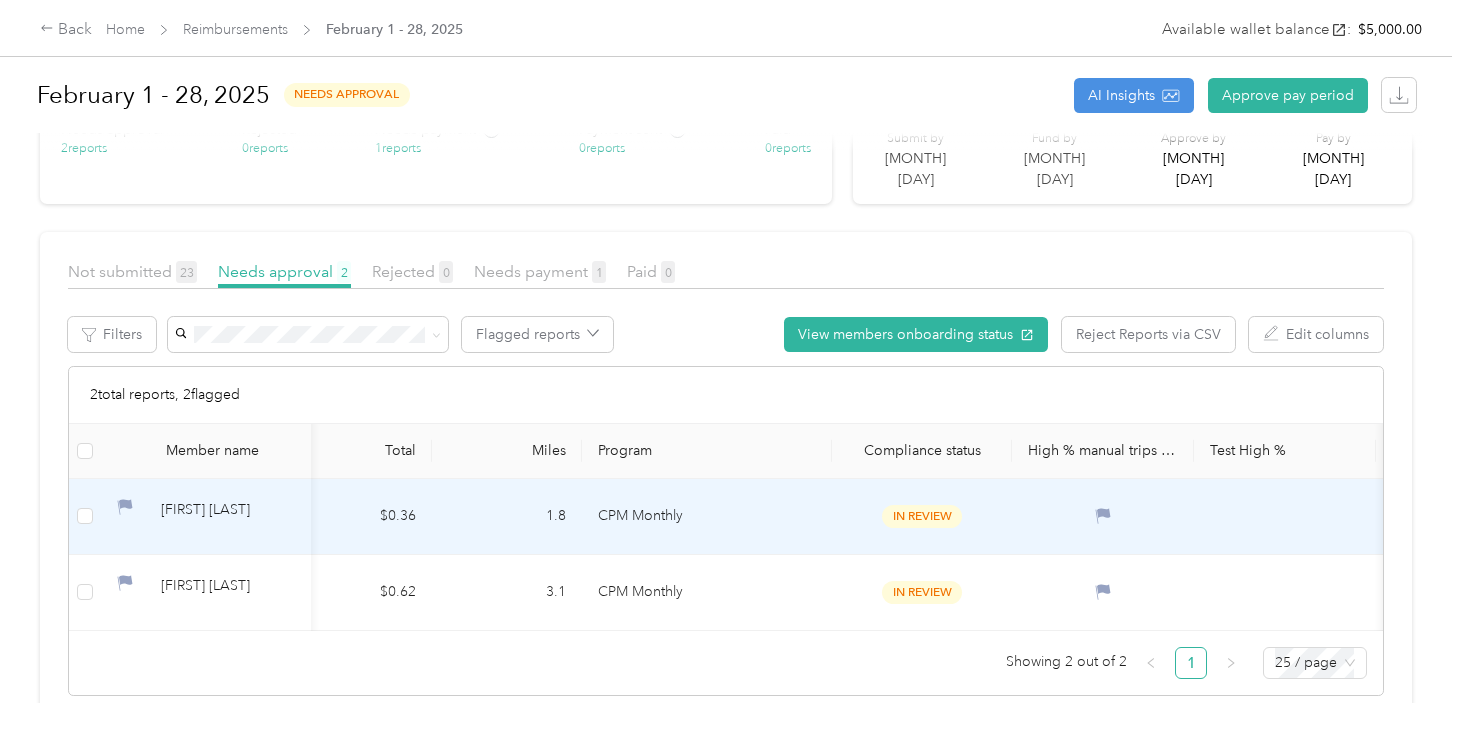 scroll, scrollTop: 0, scrollLeft: 0, axis: both 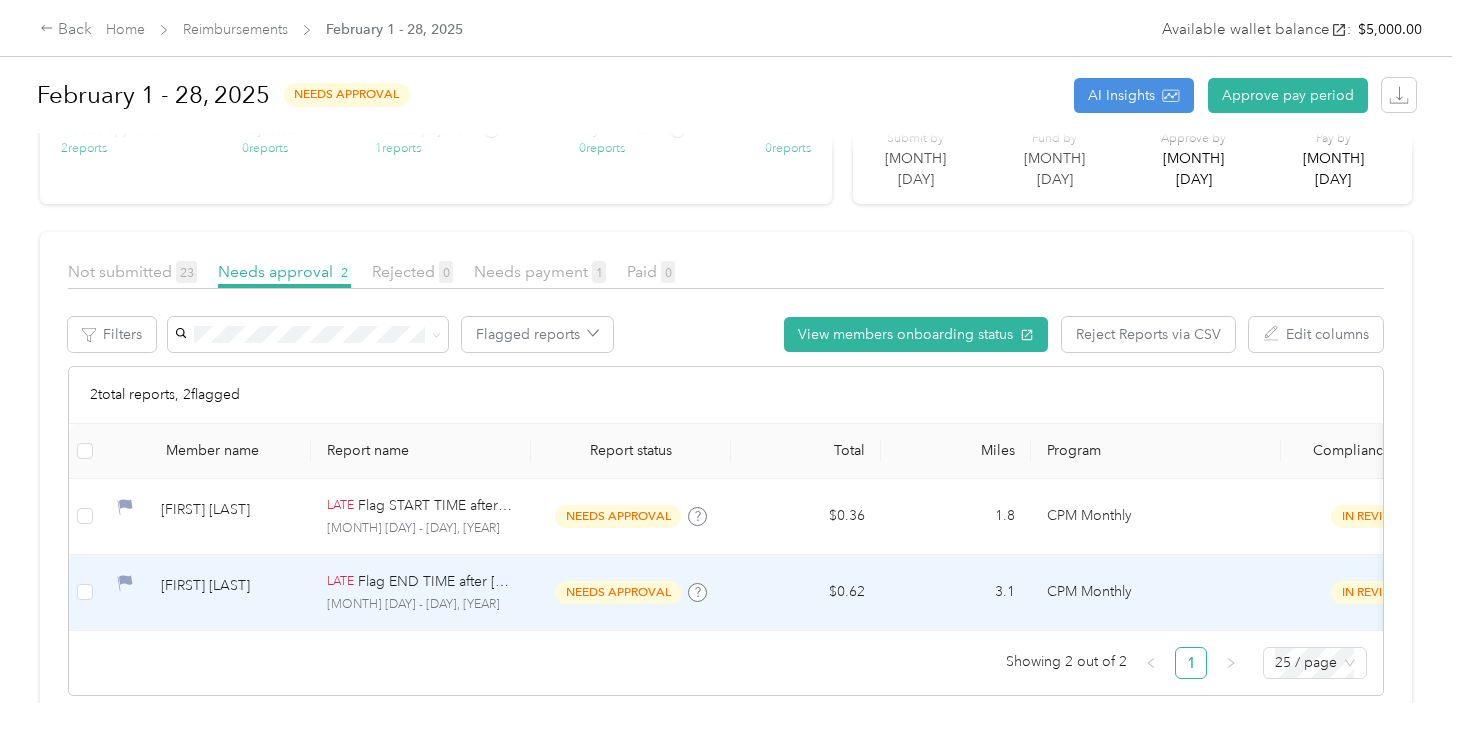 click on "$0.62" at bounding box center [806, 593] 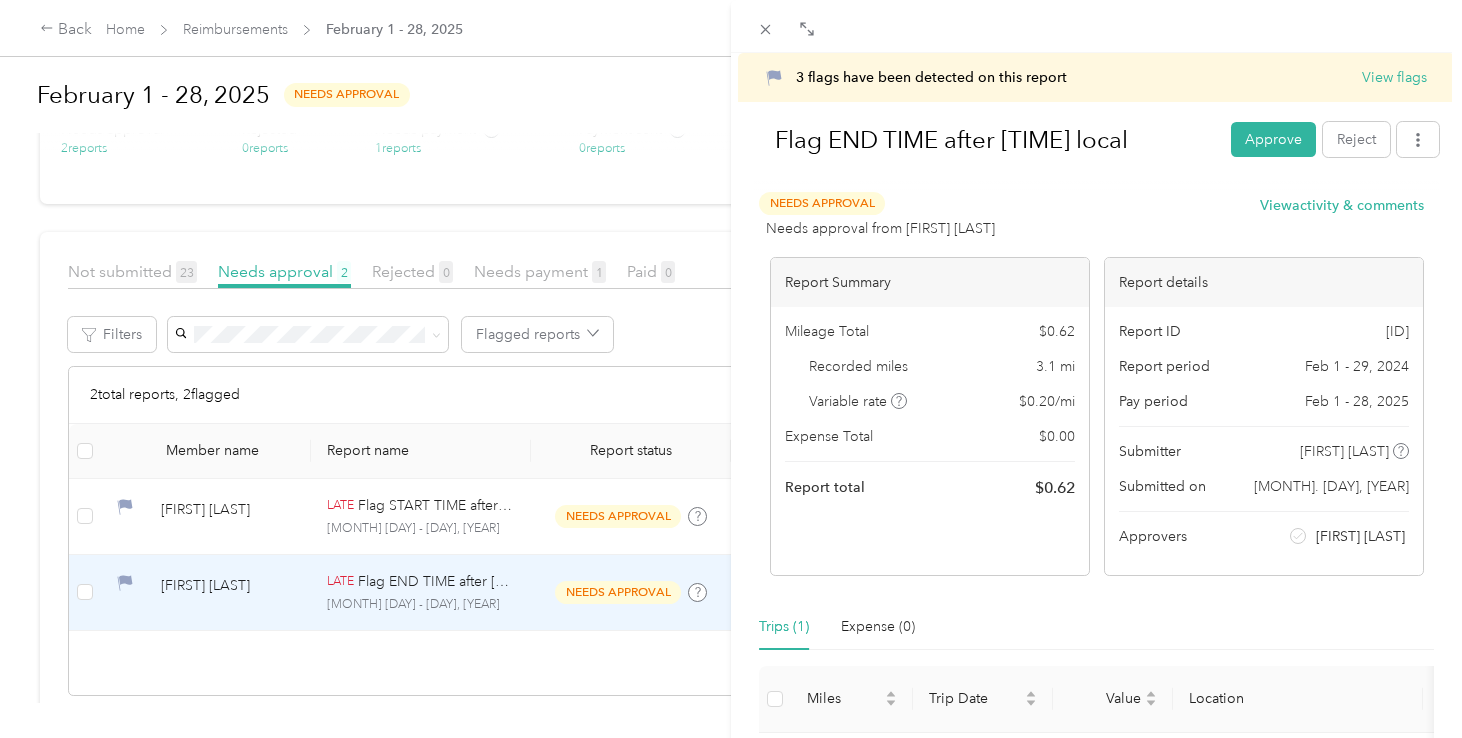 scroll, scrollTop: 216, scrollLeft: 0, axis: vertical 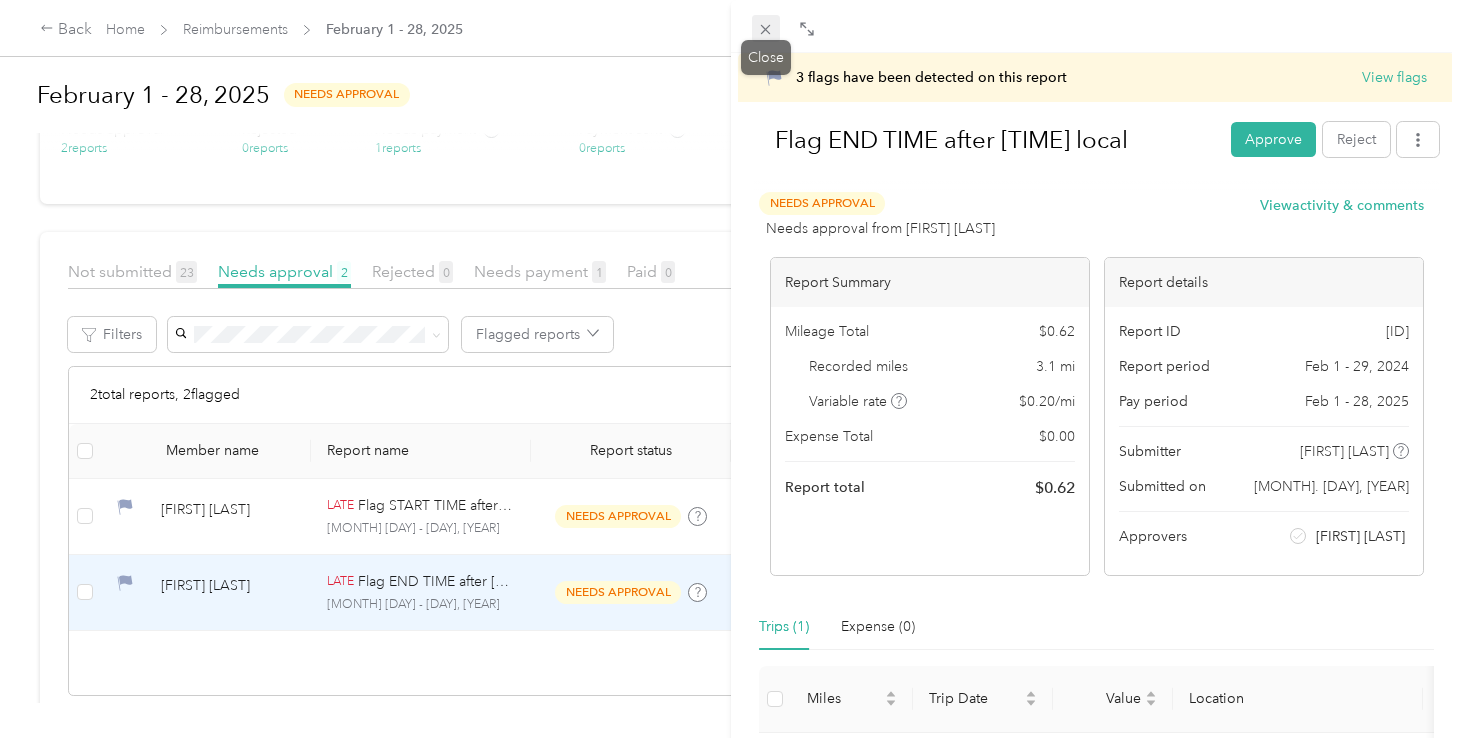 click 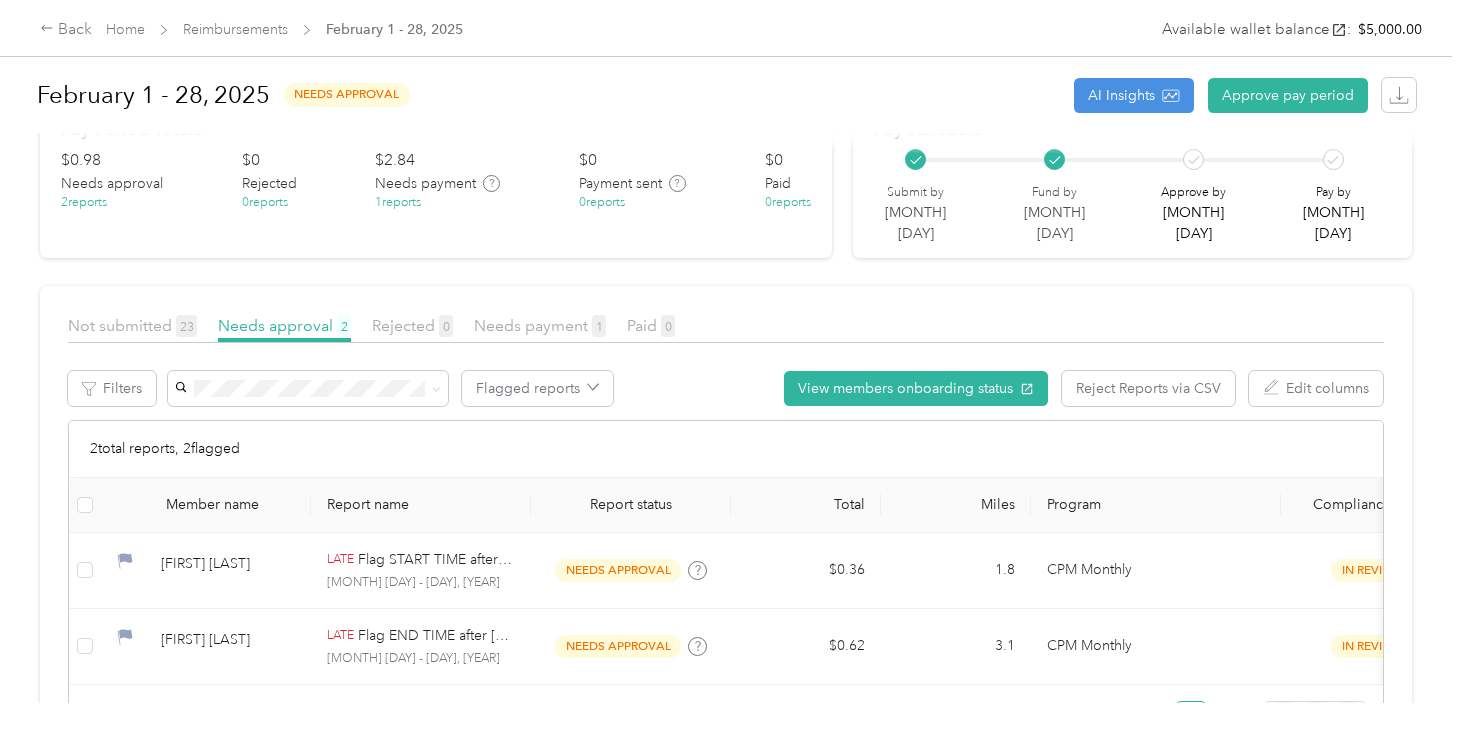 scroll, scrollTop: 121, scrollLeft: 0, axis: vertical 